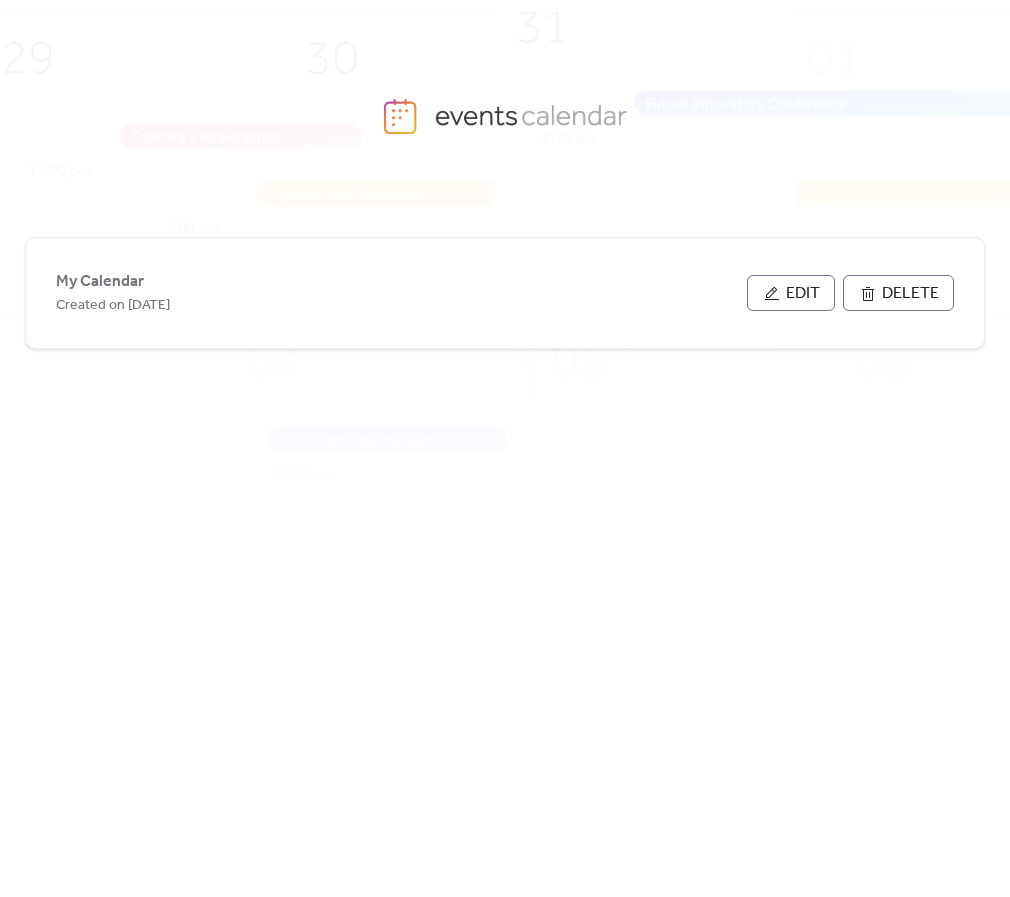 scroll, scrollTop: 0, scrollLeft: 0, axis: both 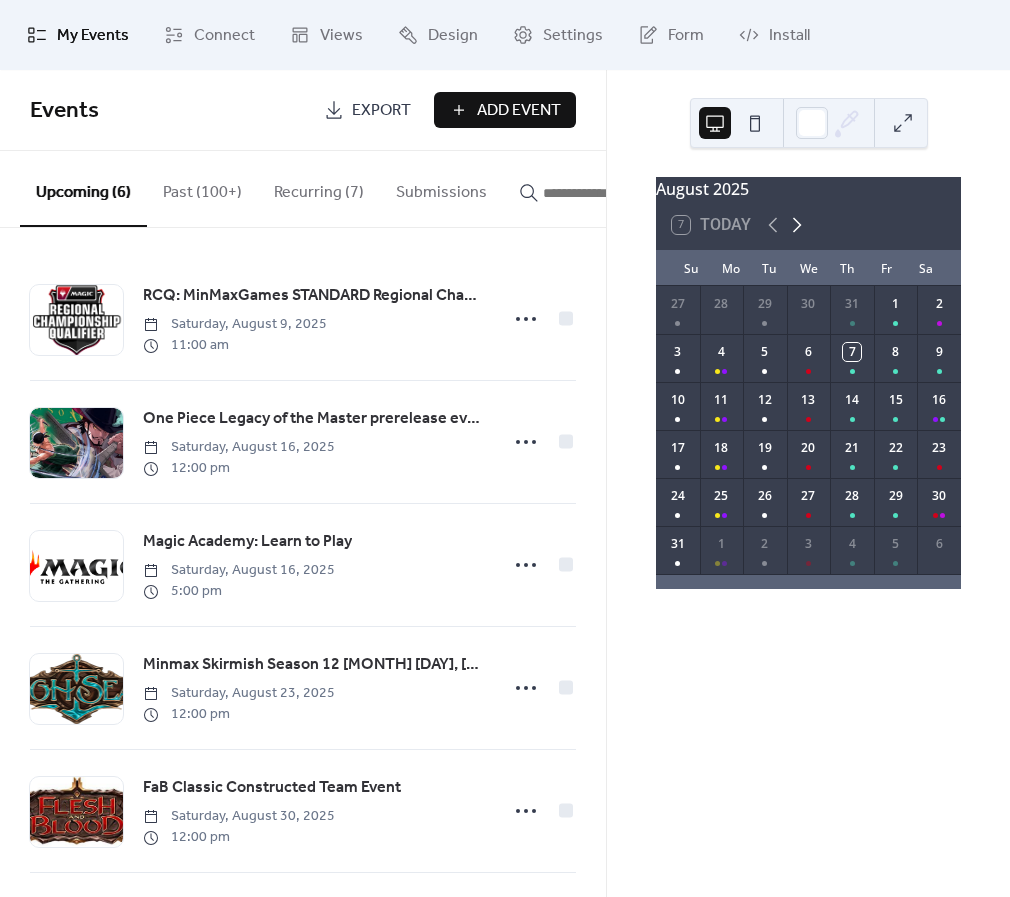 click 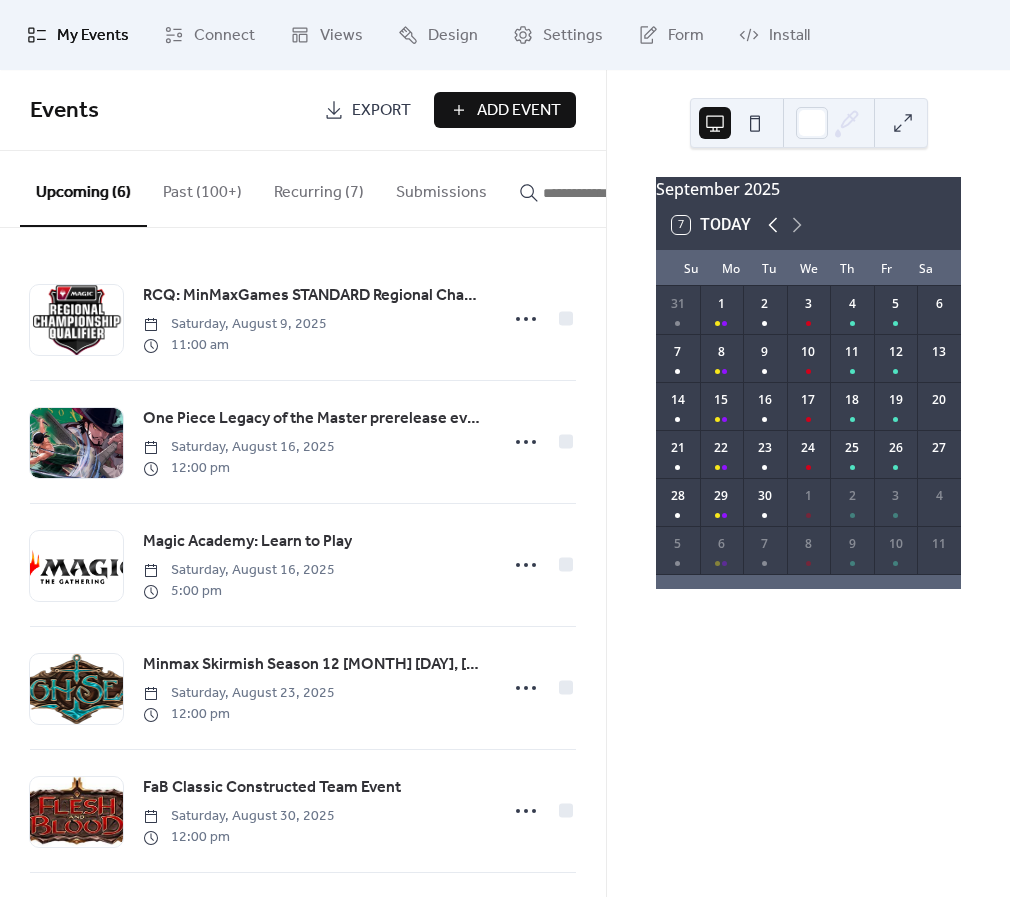 click 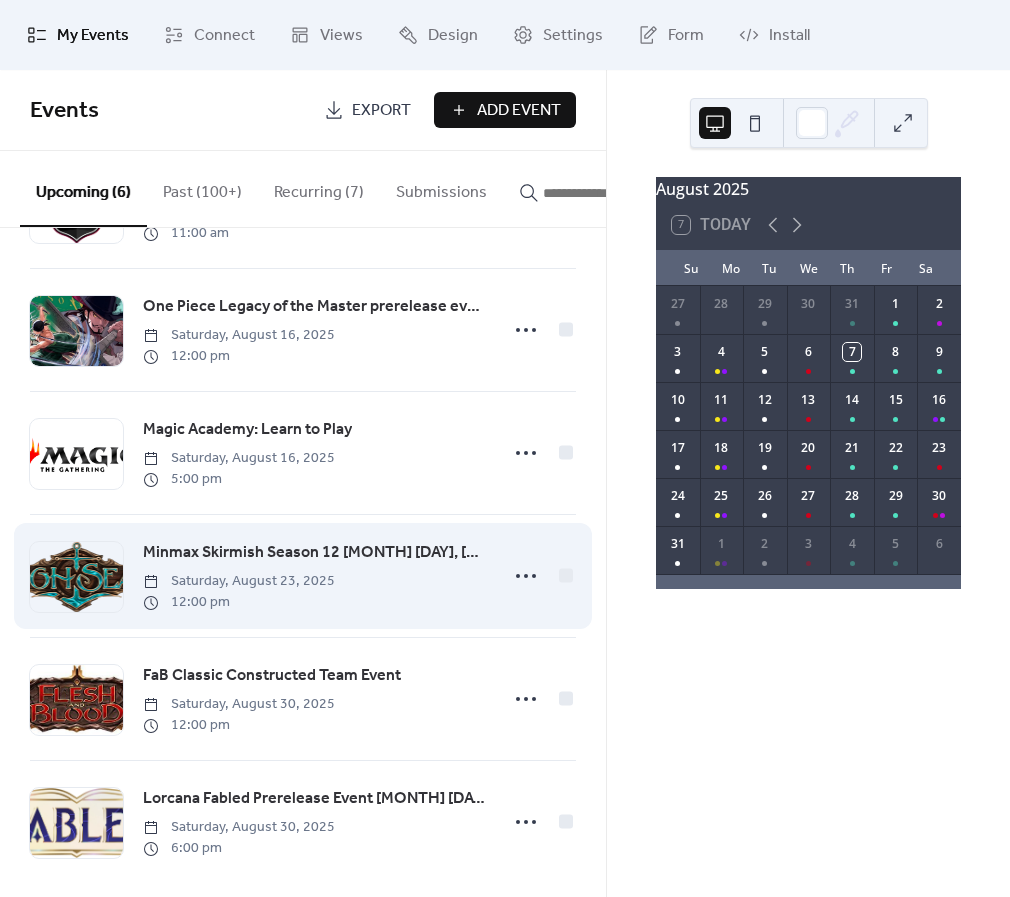 scroll, scrollTop: 133, scrollLeft: 0, axis: vertical 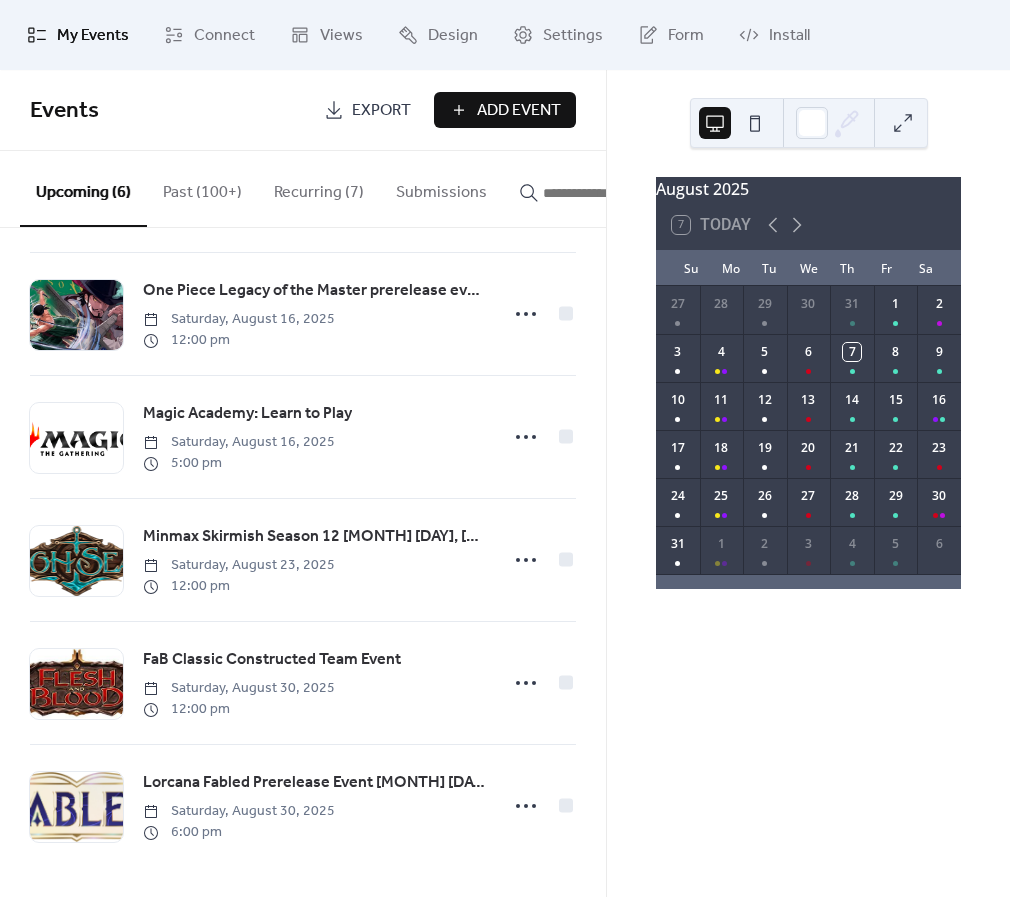 click on "[MONTH] [YEAR] 7 Today Su Mo Tu We Th Fr Sa 27 28 29 30 31 1 2 3 4 5 6 7 8 9 10 11 12 13 14 15 16 17 18 19 20 21 22 23 24 25 26 27 28 29 30 31 1 2 3 4 5 6" at bounding box center (808, 483) 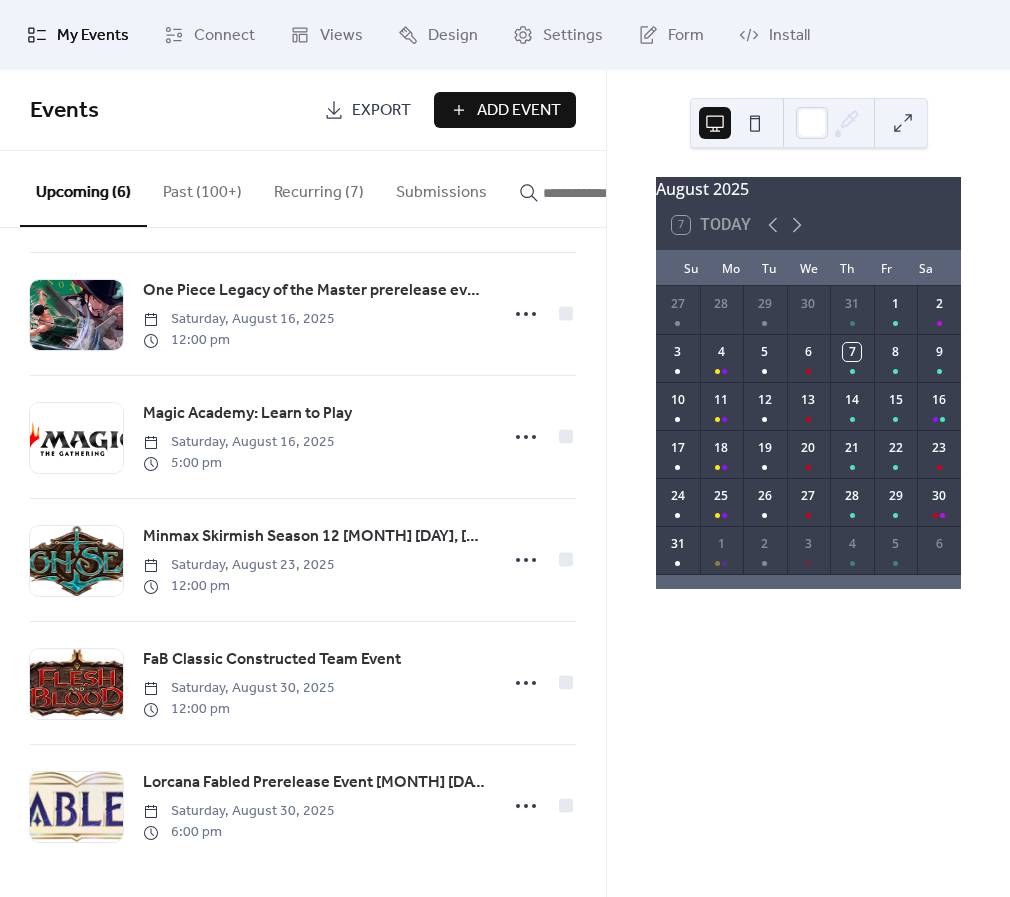 click on "[MONTH] [YEAR] 7 Today Su Mo Tu We Th Fr Sa 27 28 29 30 31 1 2 3 4 5 6 7 8 9 10 11 12 13 14 15 16 17 18 19 20 21 22 23 24 25 26 27 28 29 30 31 1 2 3 4 5 6" at bounding box center (808, 483) 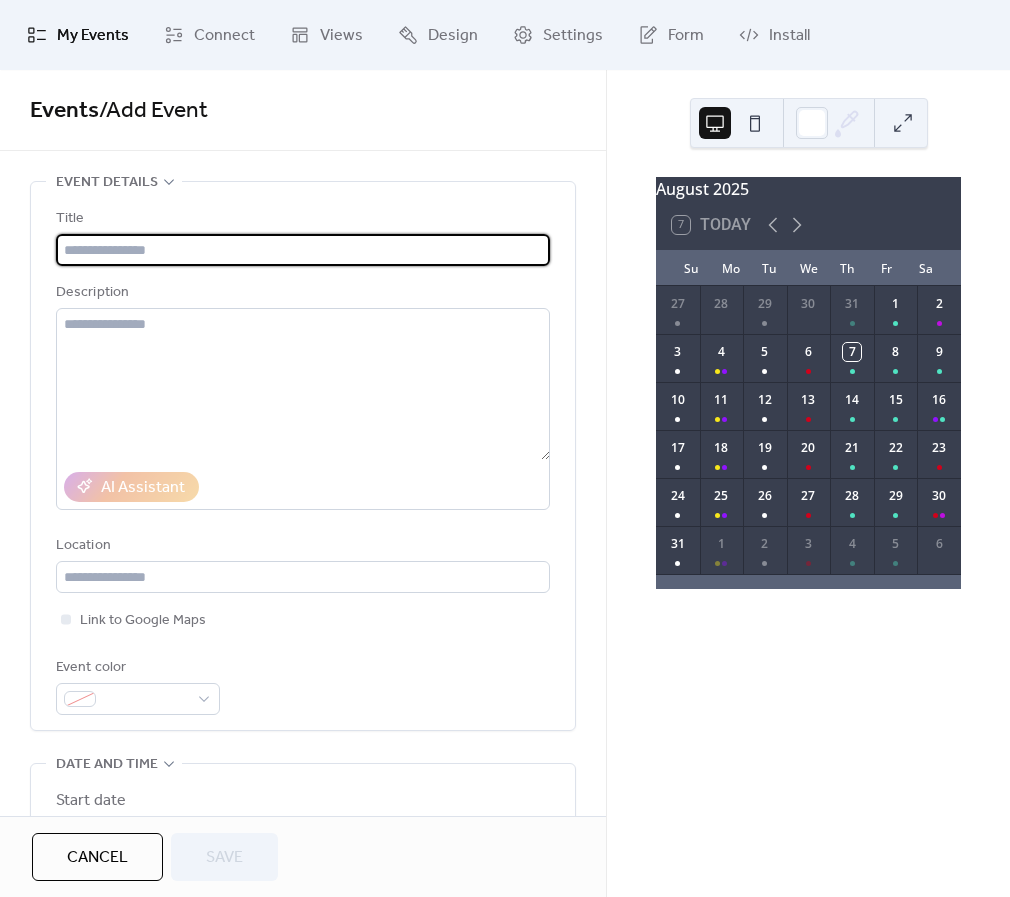 paste on "**********" 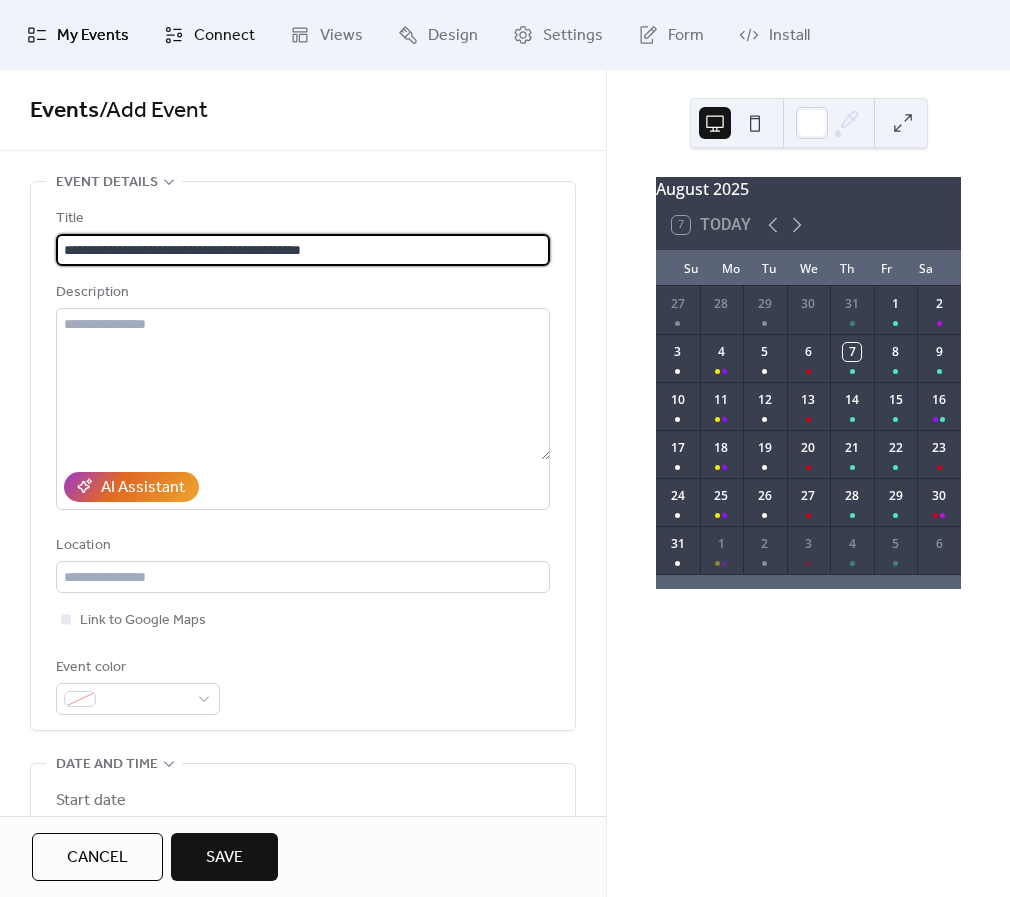 type on "**********" 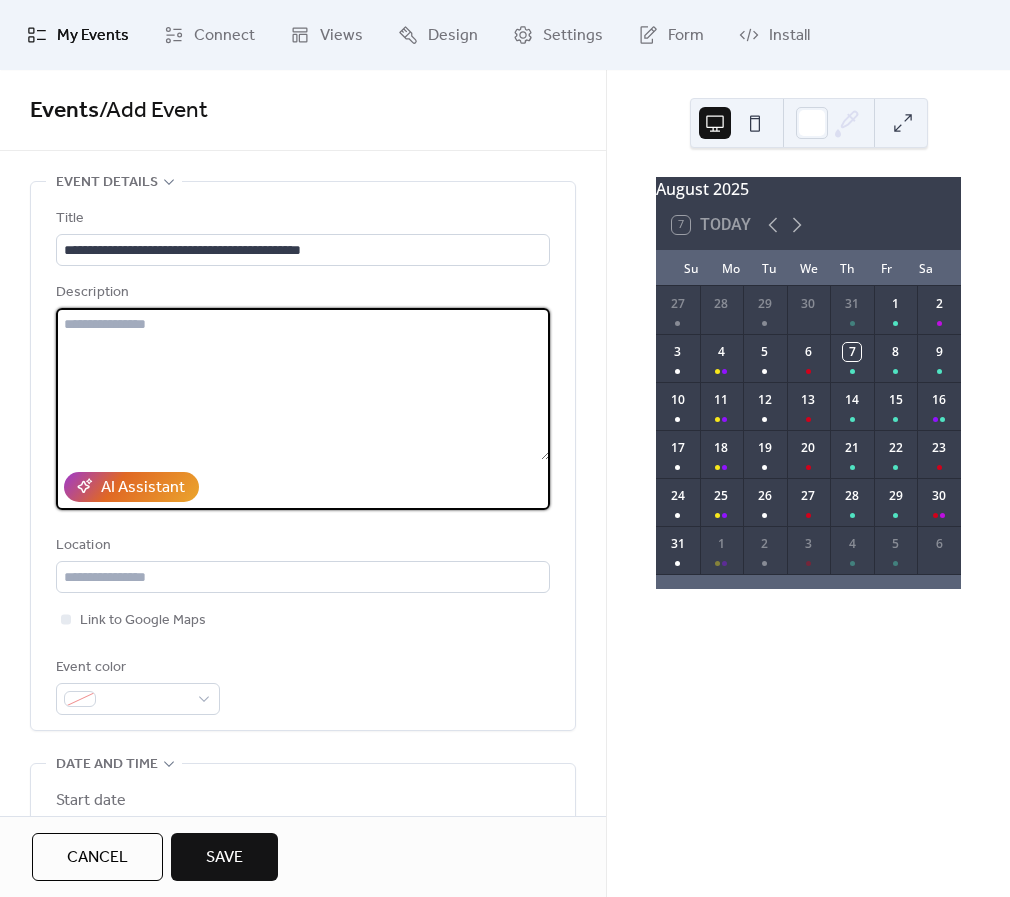 click at bounding box center (303, 384) 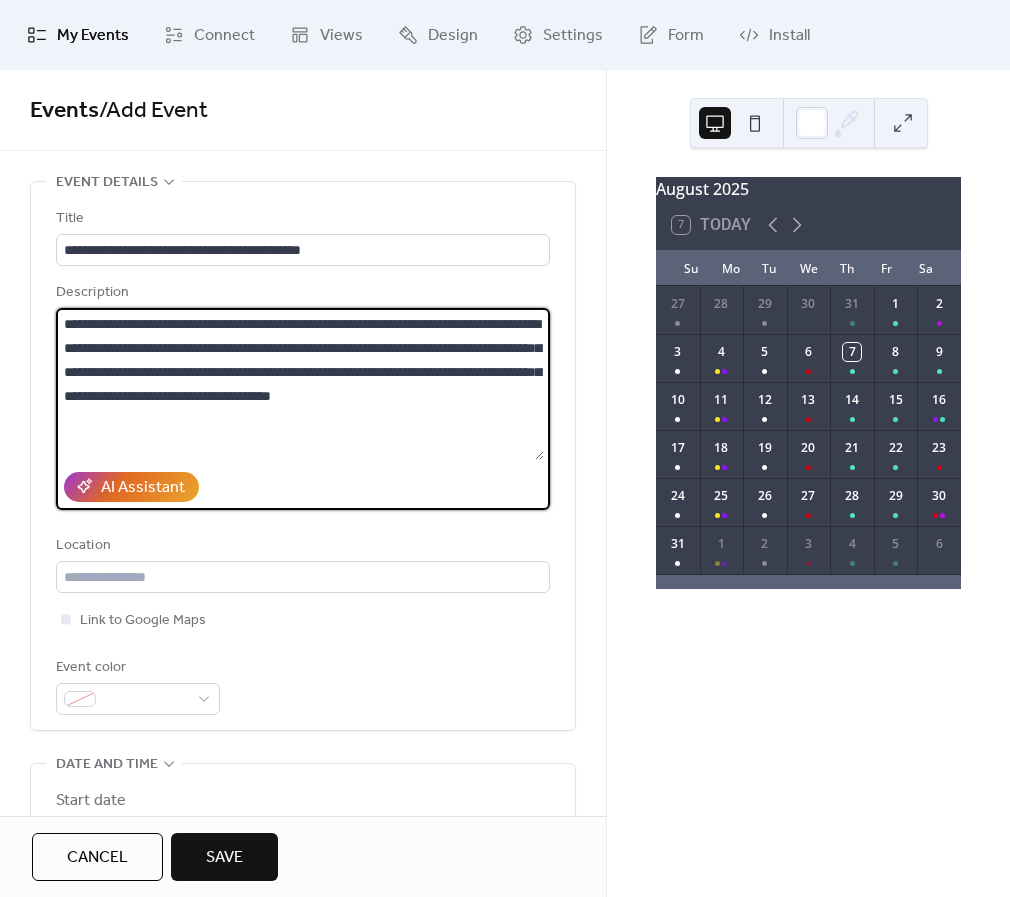 scroll, scrollTop: 68, scrollLeft: 0, axis: vertical 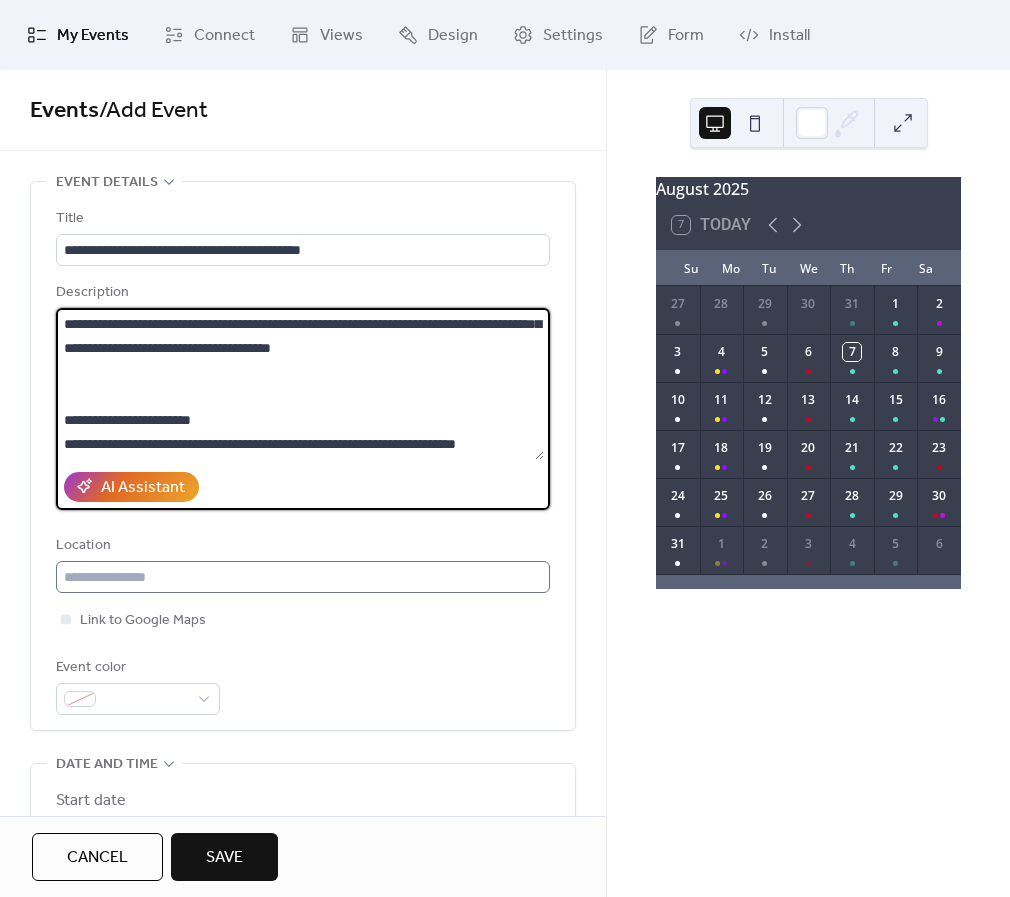 type on "**********" 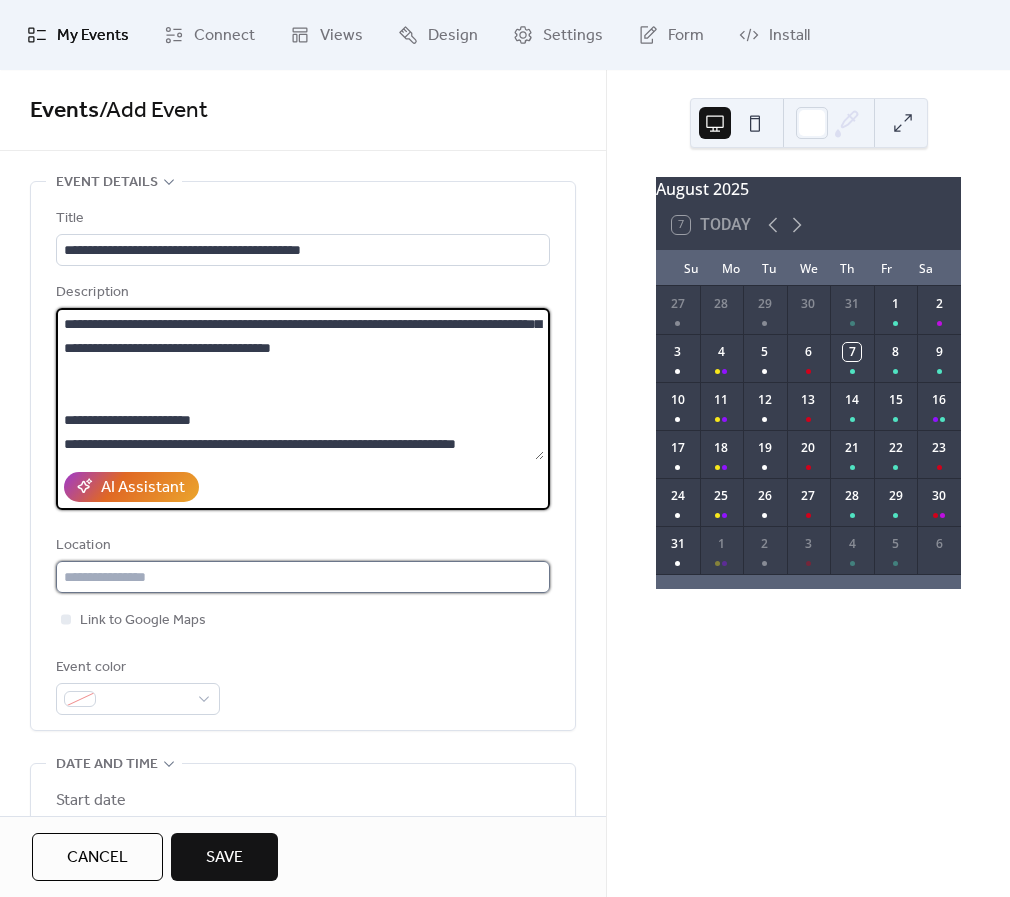 click at bounding box center [303, 577] 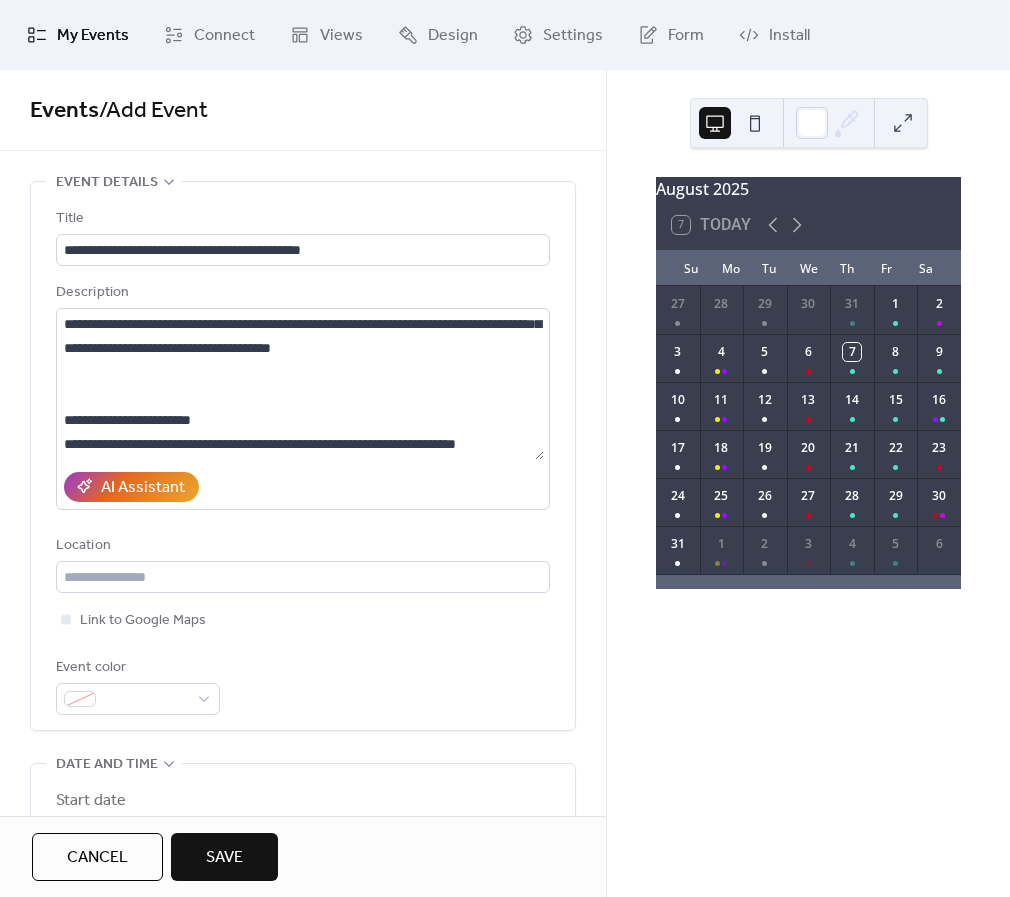 click on "Event color" at bounding box center (303, 685) 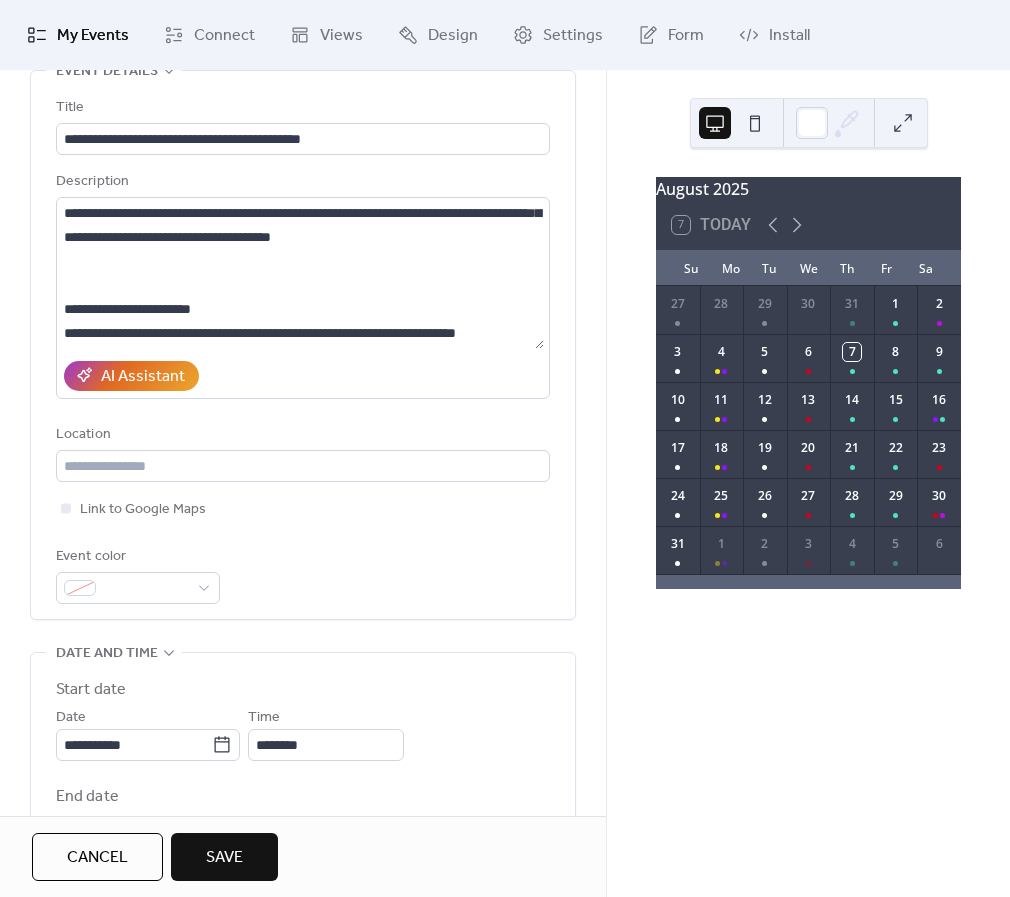 click on "**********" at bounding box center (303, 345) 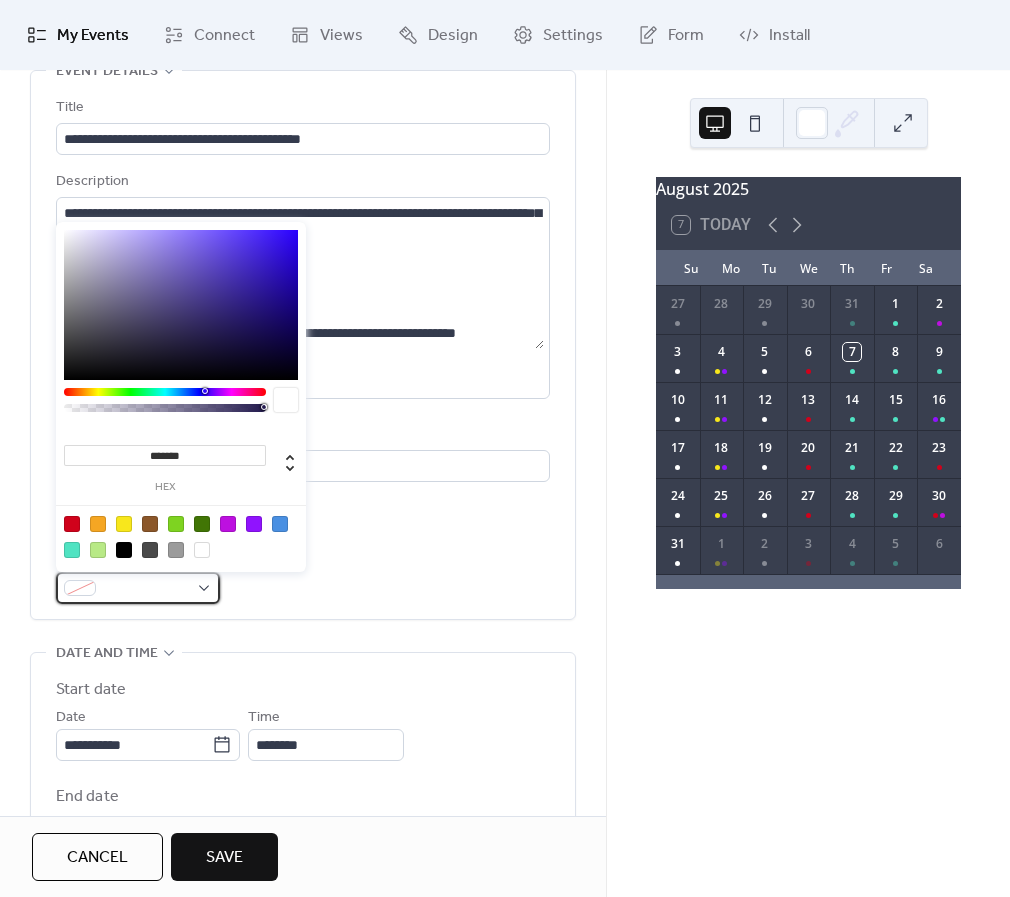 click at bounding box center (138, 588) 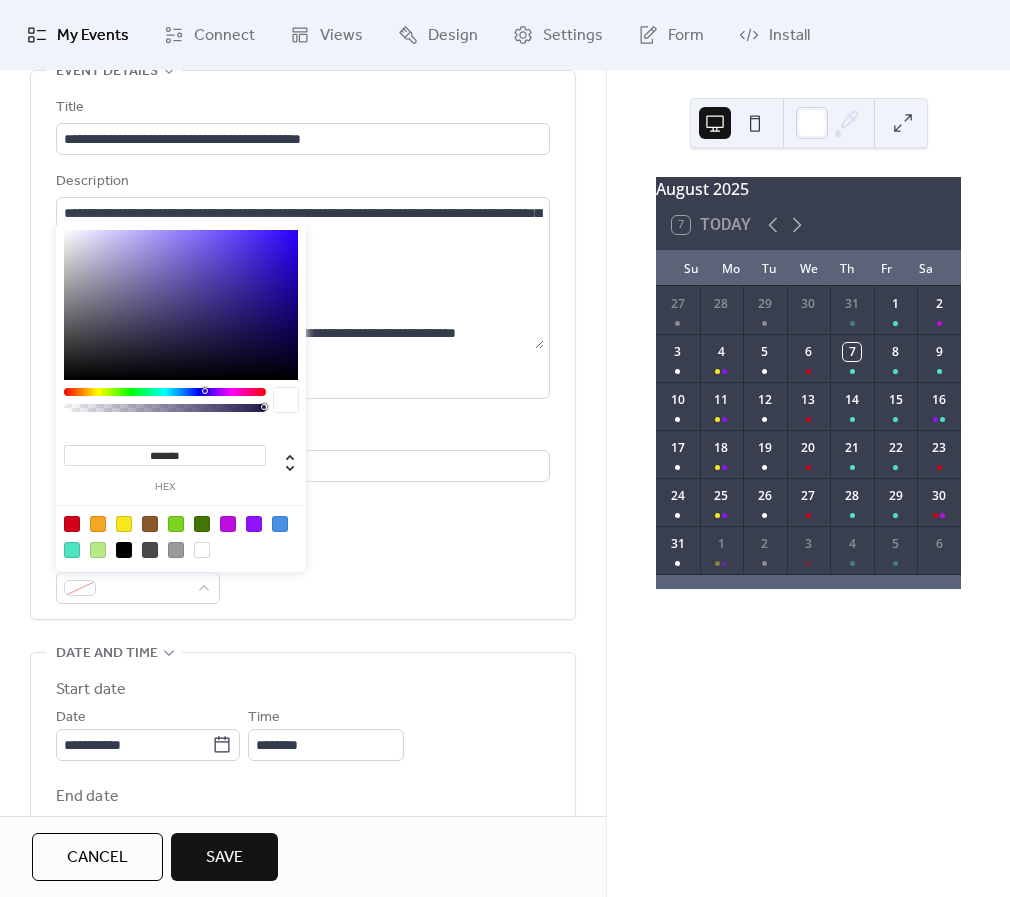 click at bounding box center (72, 524) 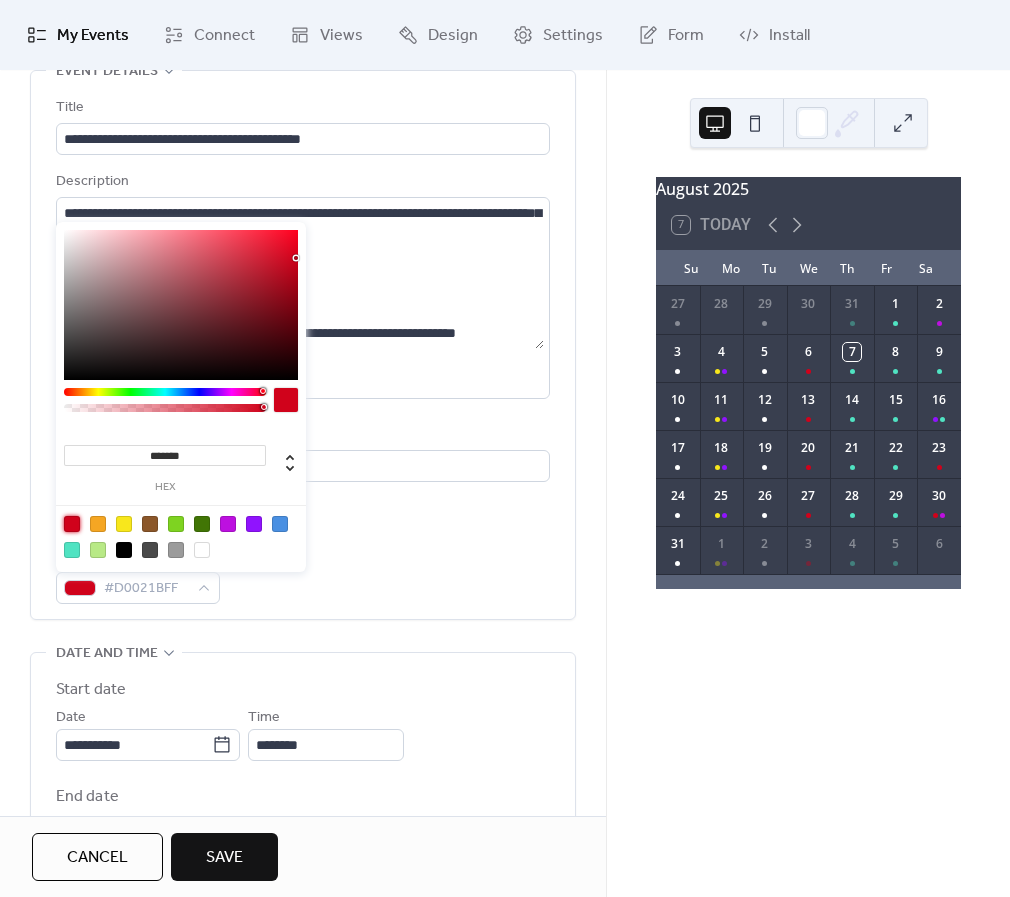 click on "**********" at bounding box center (303, 885) 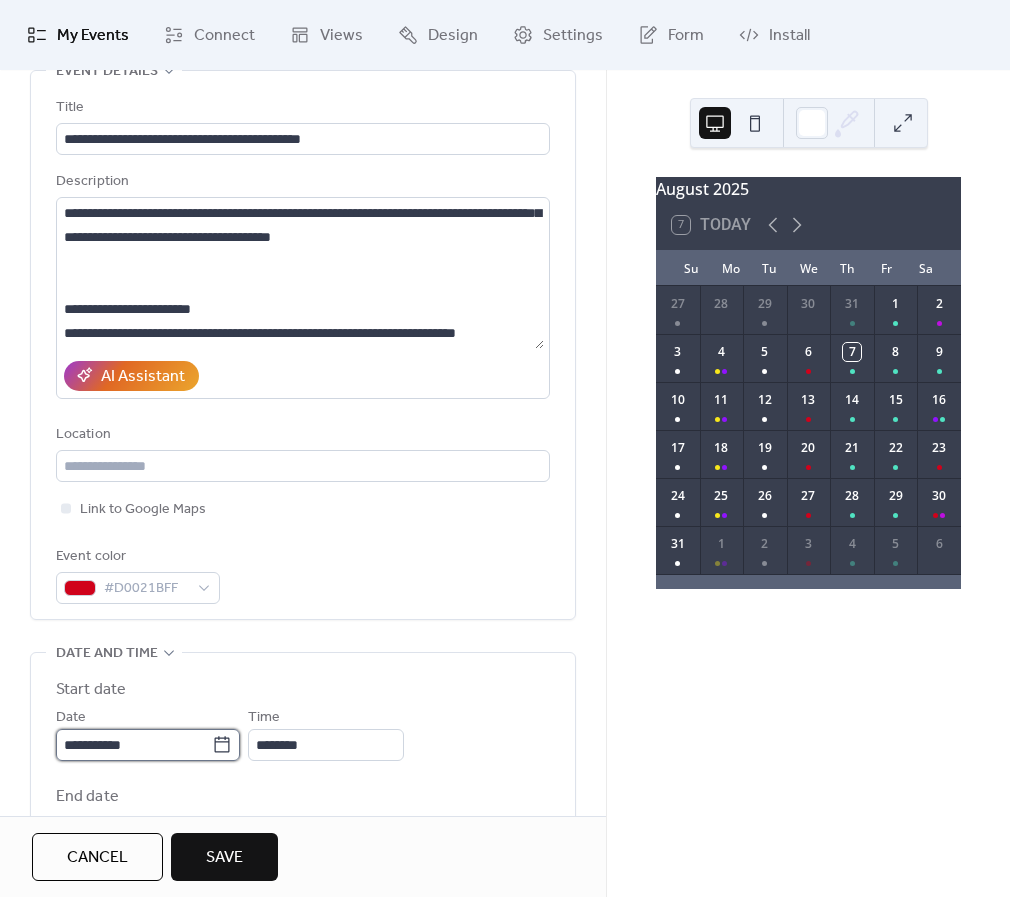 click on "**********" at bounding box center (505, 448) 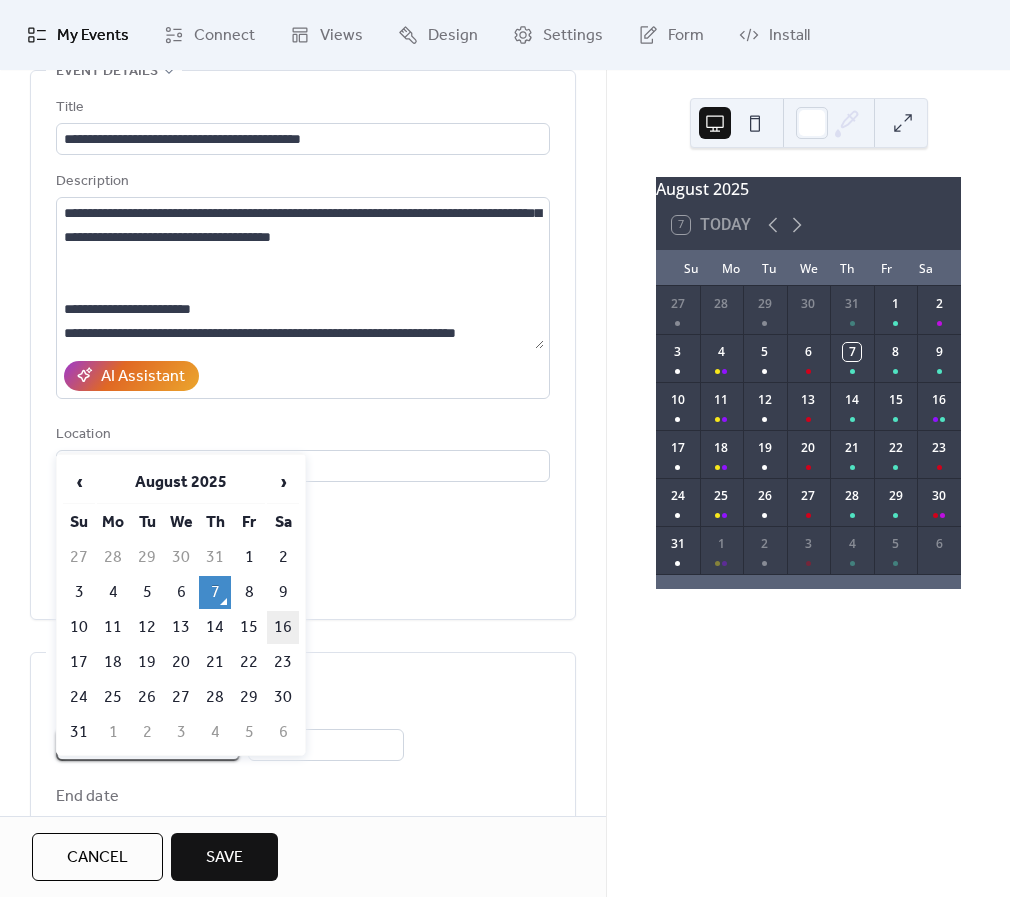 click on "16" at bounding box center [283, 627] 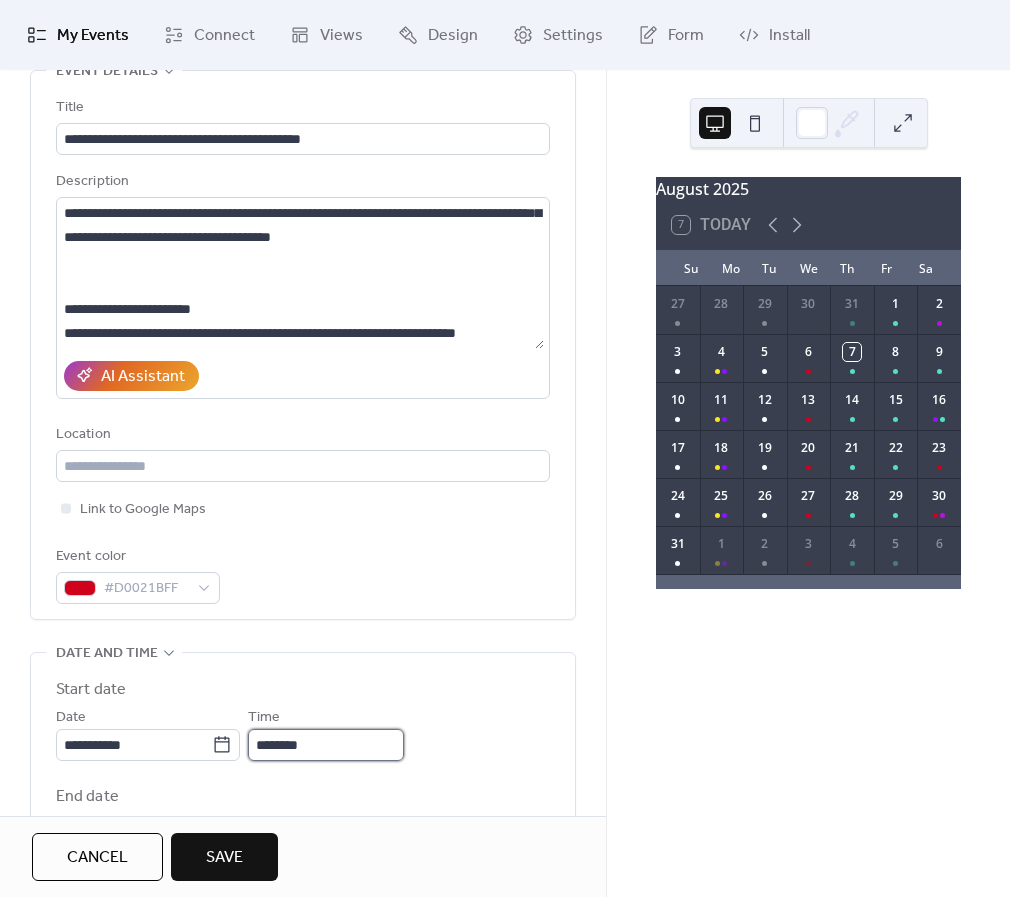 click on "********" at bounding box center (326, 745) 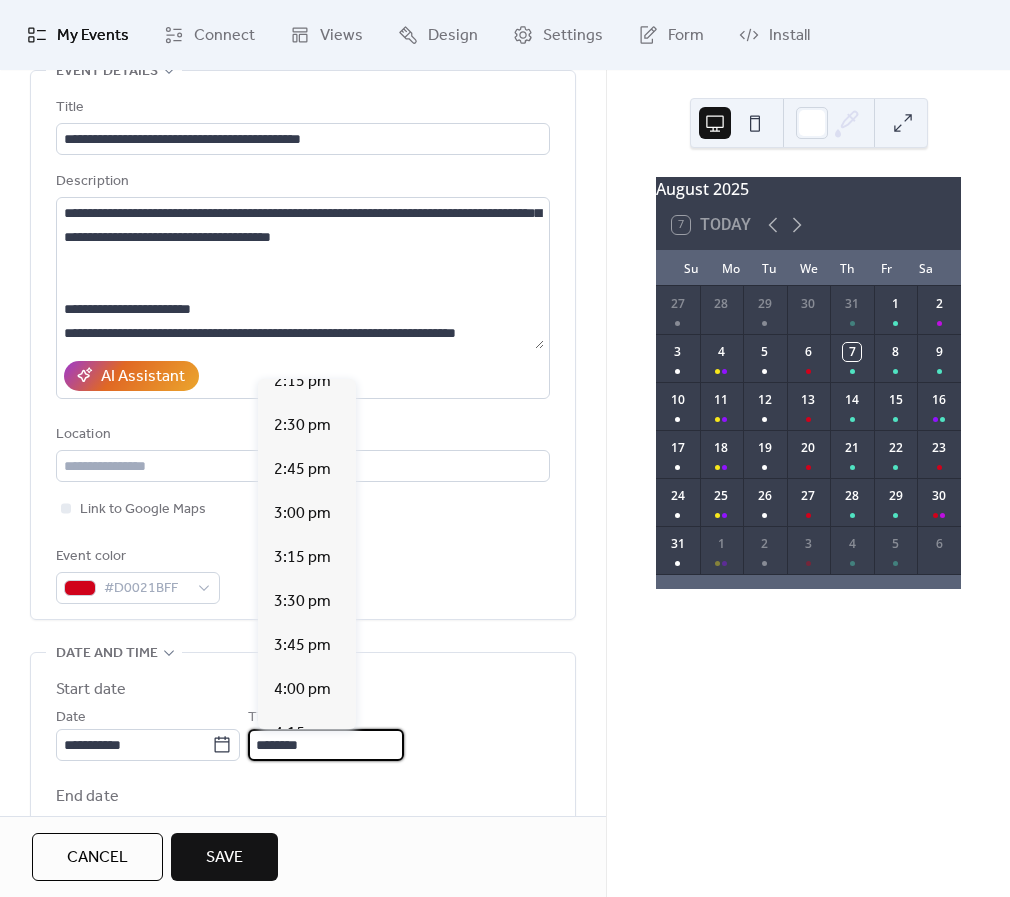 scroll, scrollTop: 2910, scrollLeft: 0, axis: vertical 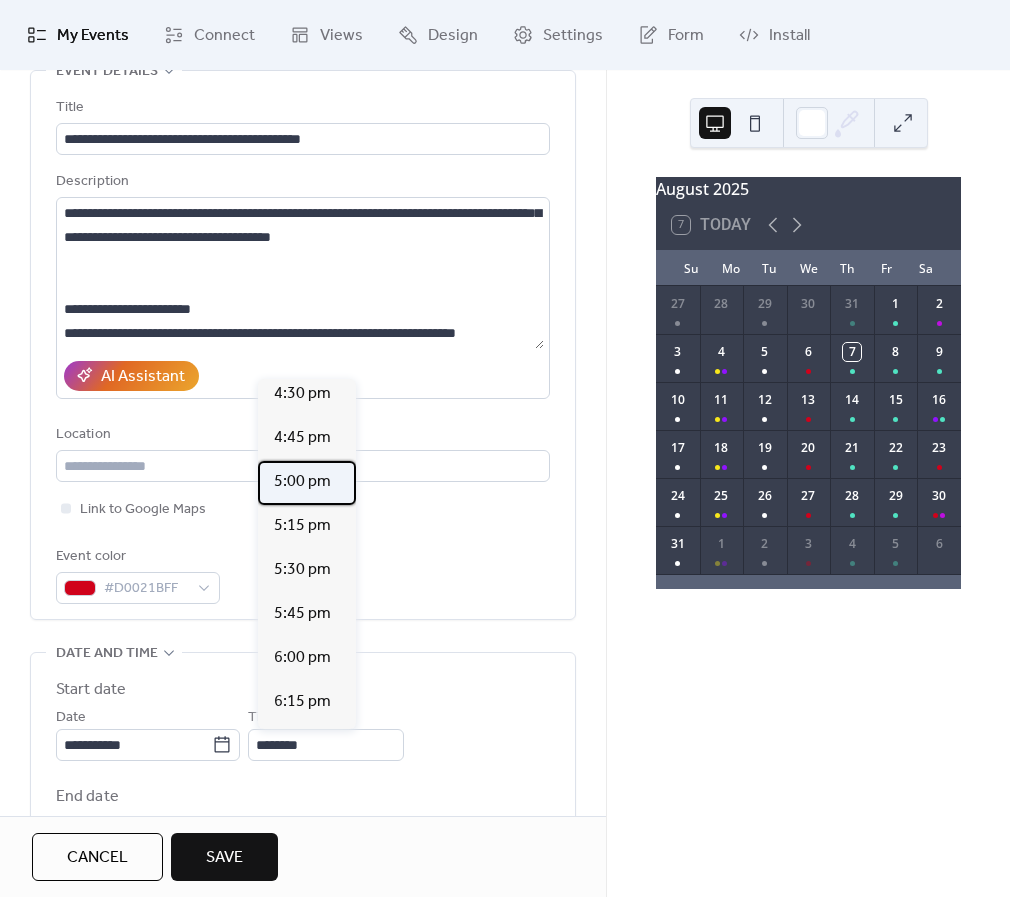 click on "5:00 pm" at bounding box center (302, 482) 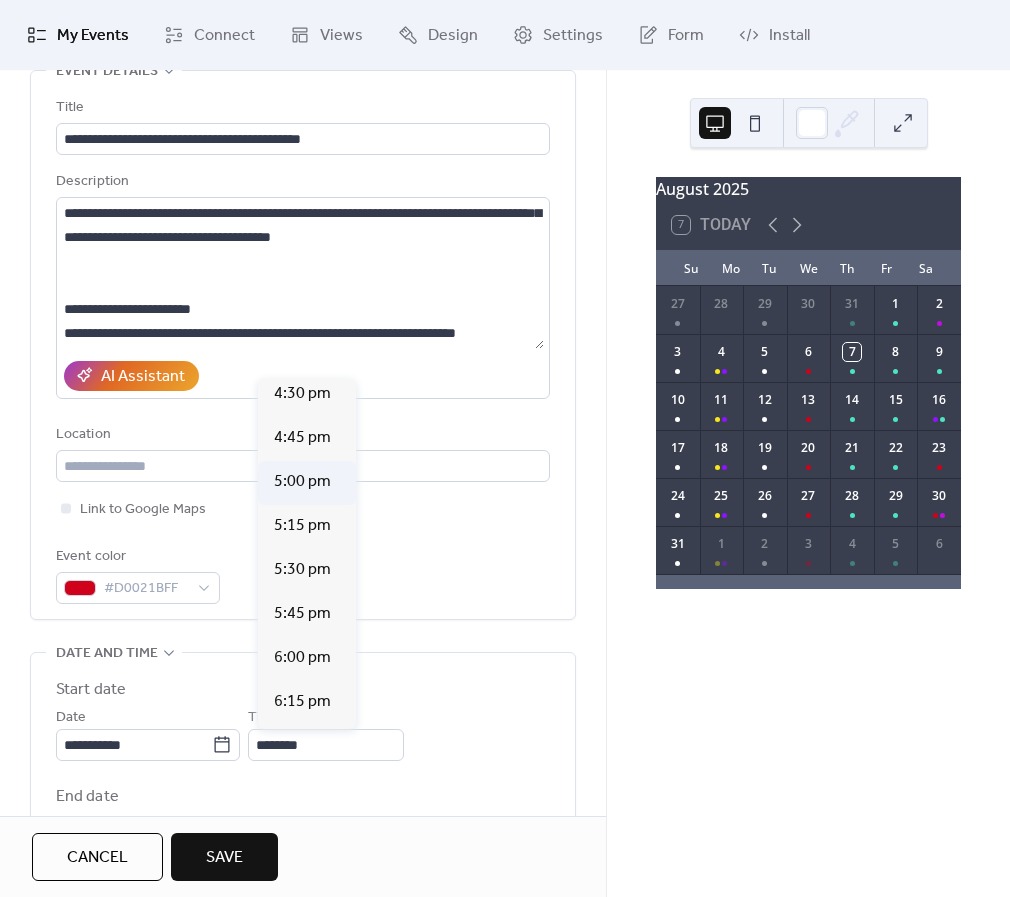 type on "*******" 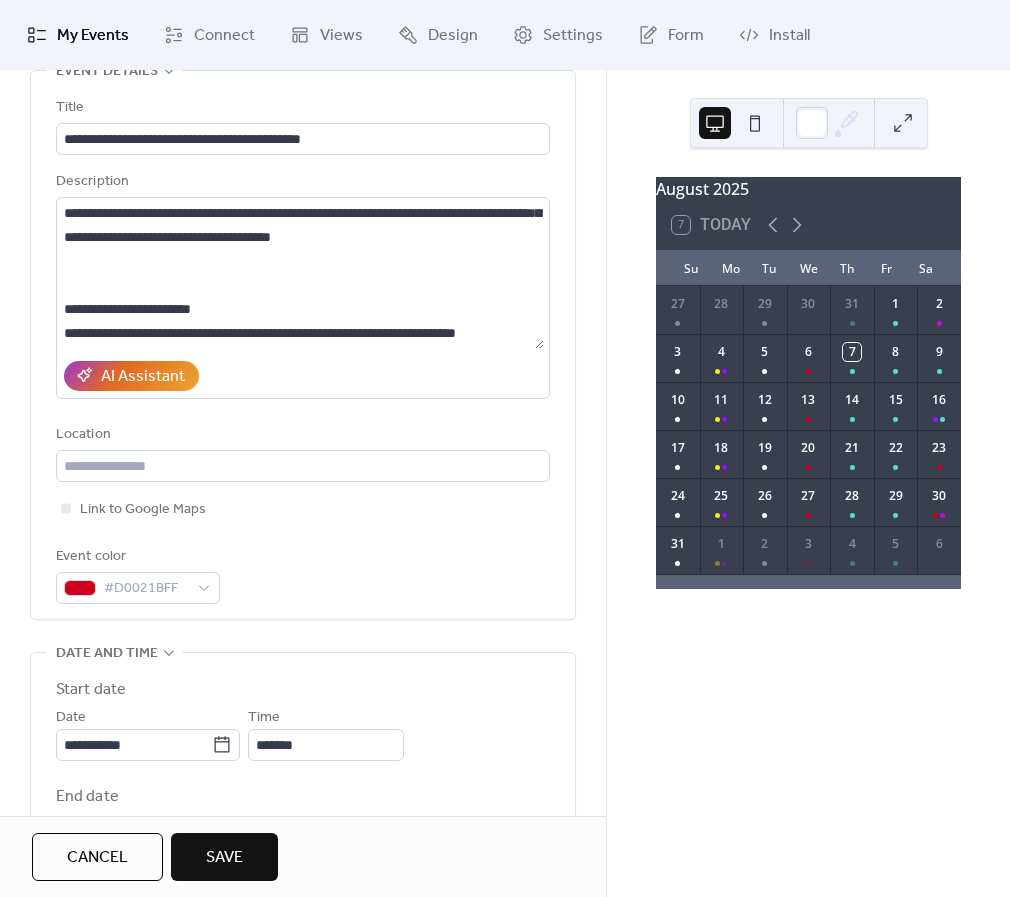 click on "**********" at bounding box center (303, 885) 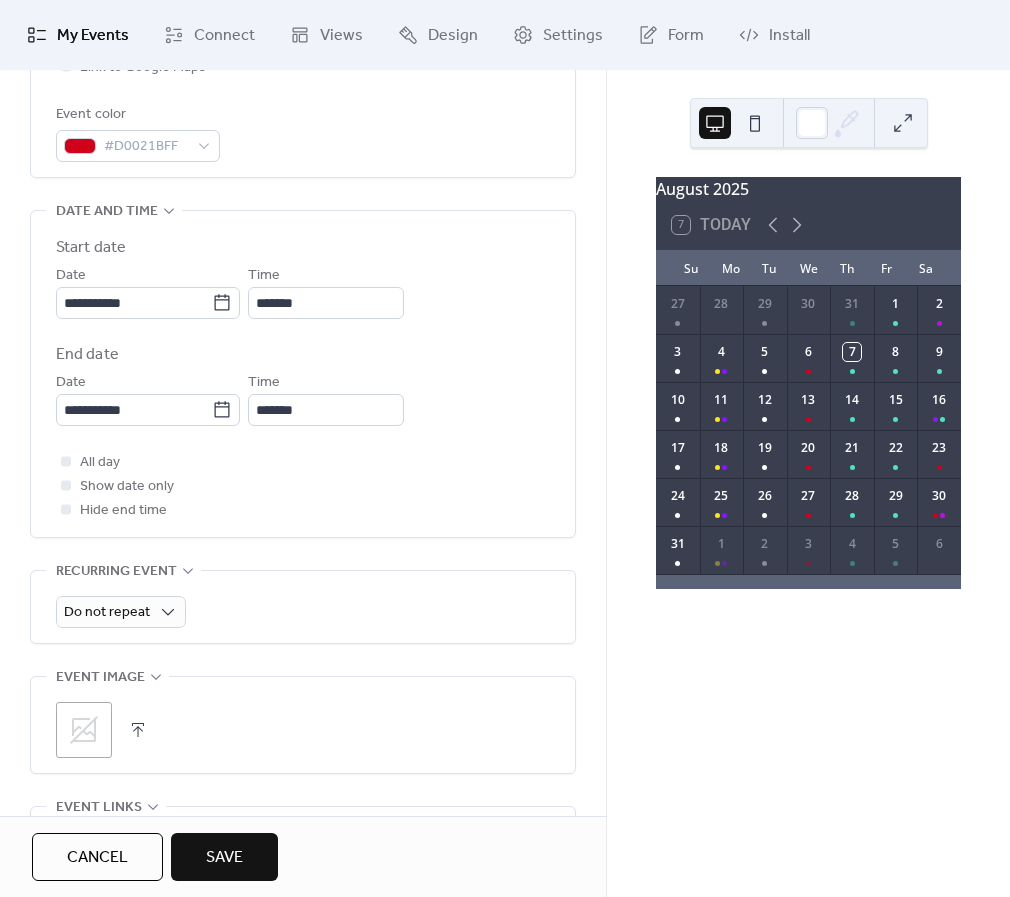 scroll, scrollTop: 555, scrollLeft: 0, axis: vertical 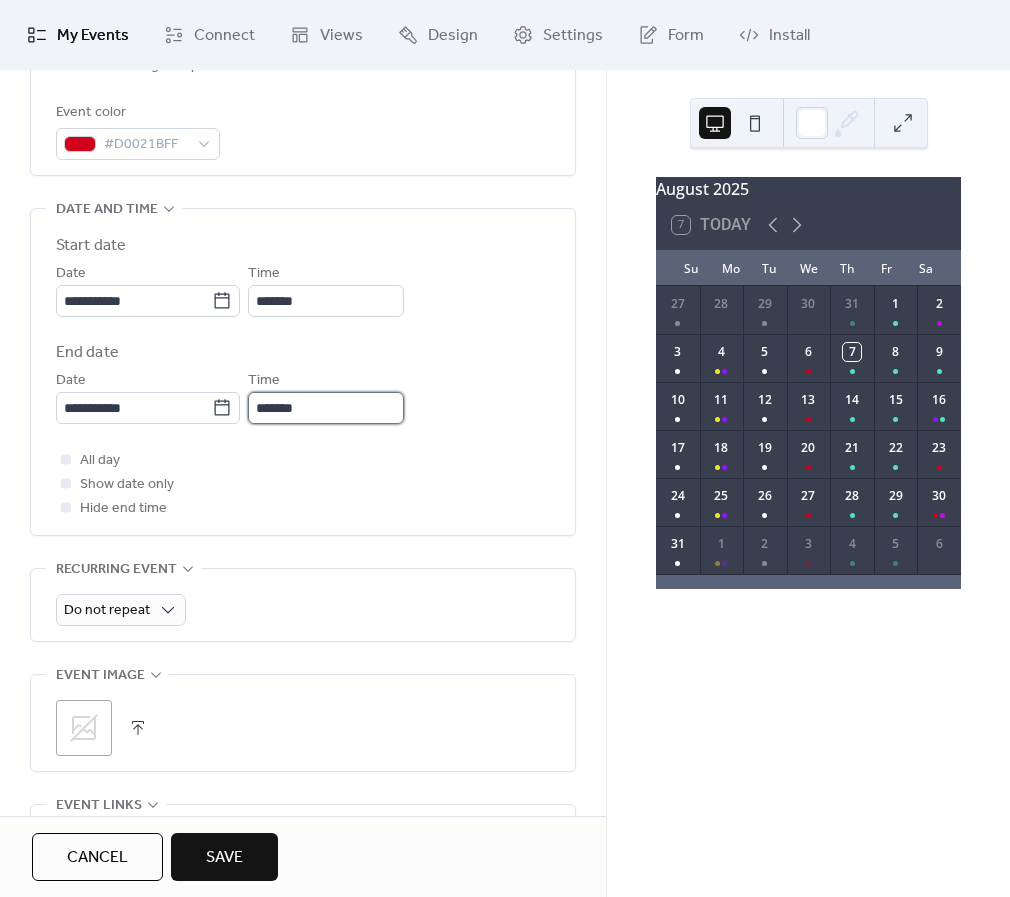 click on "*******" at bounding box center [326, 408] 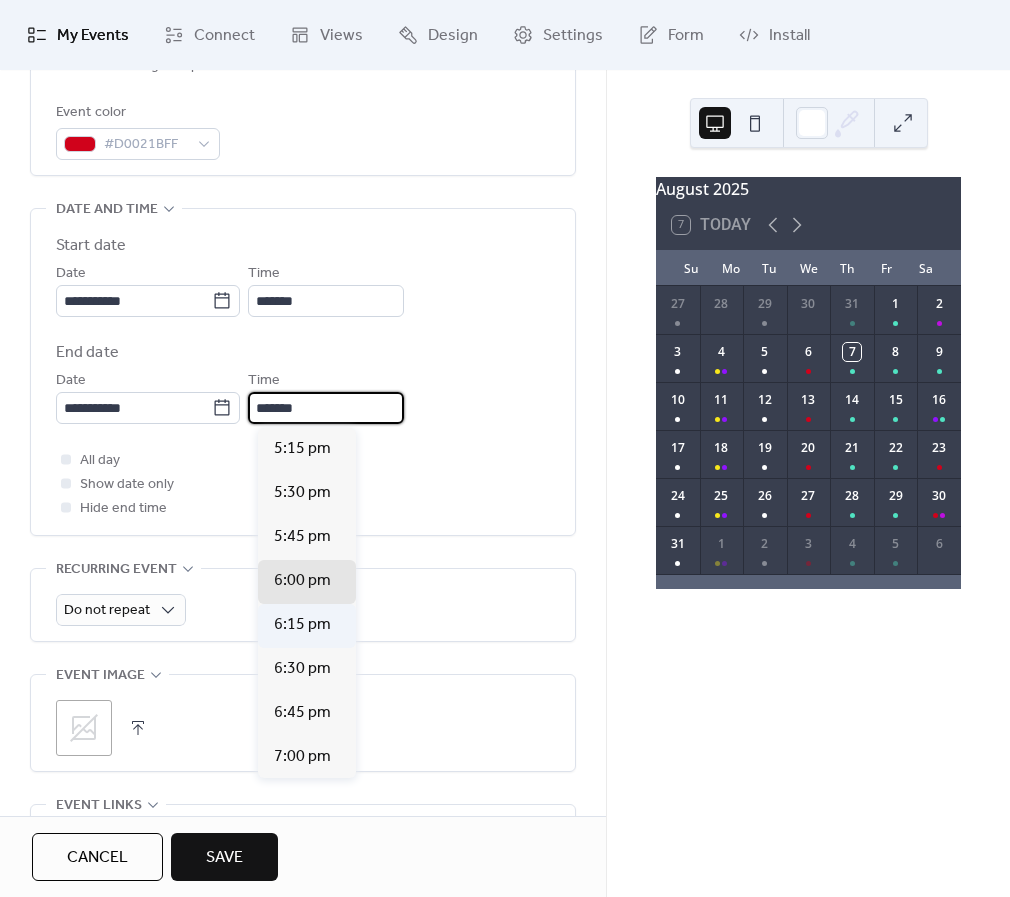 scroll, scrollTop: 777, scrollLeft: 0, axis: vertical 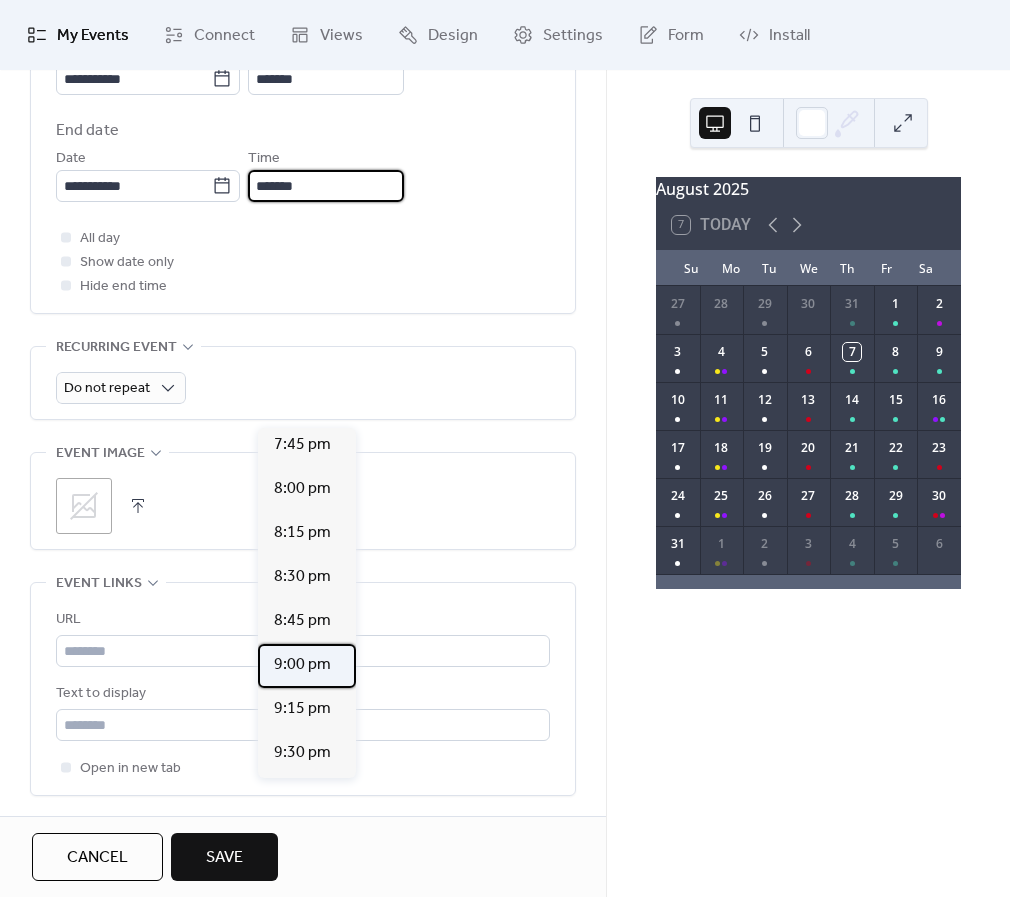click on "9:00 pm" at bounding box center [302, 665] 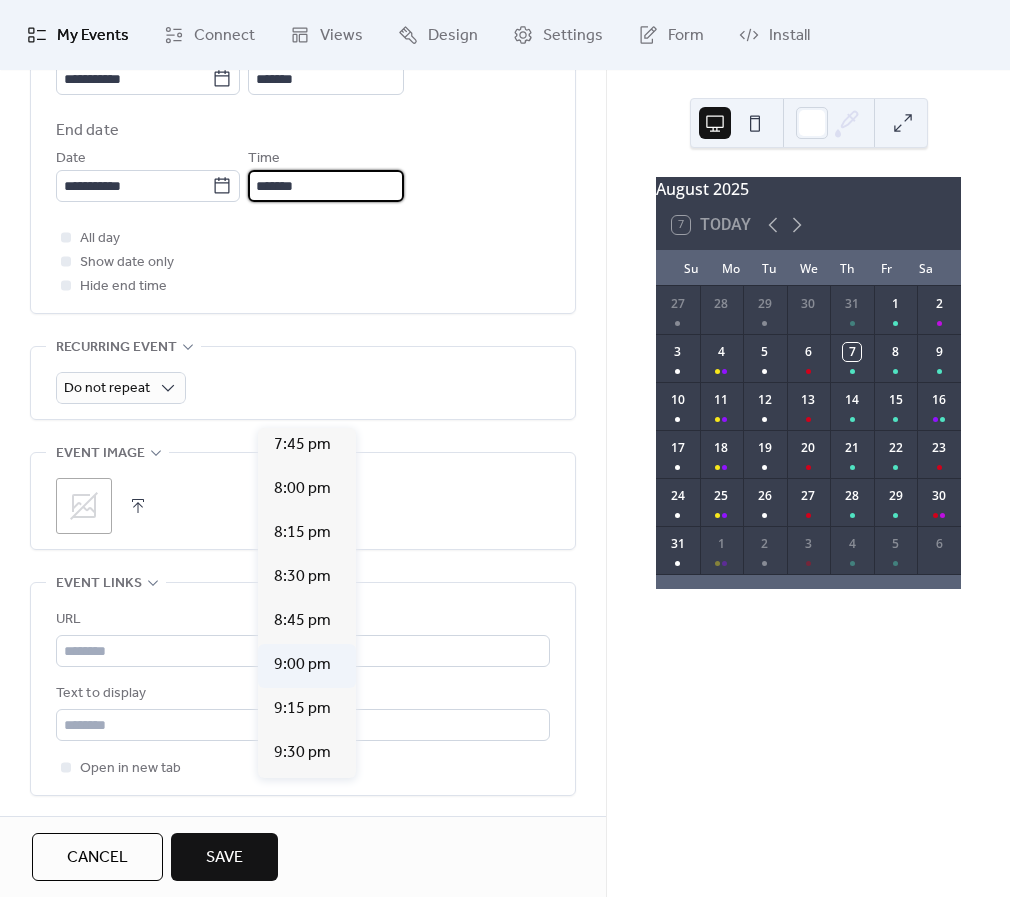 type on "*******" 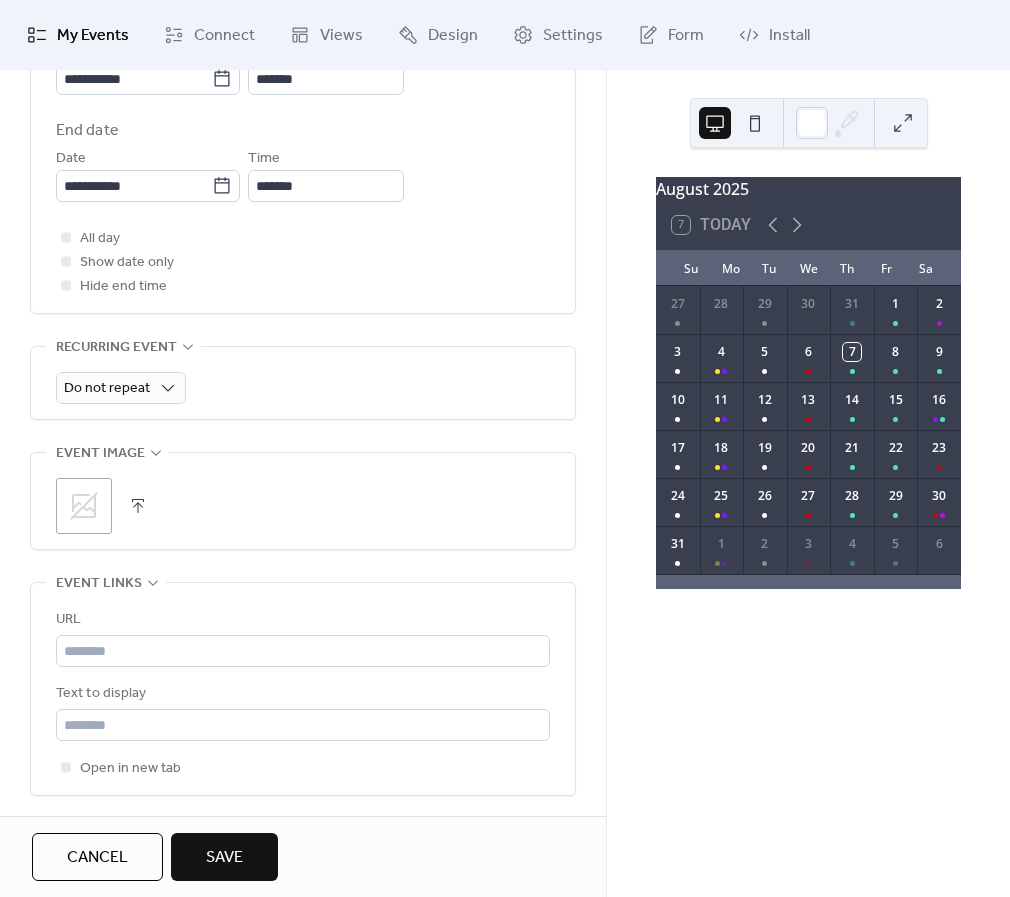 click 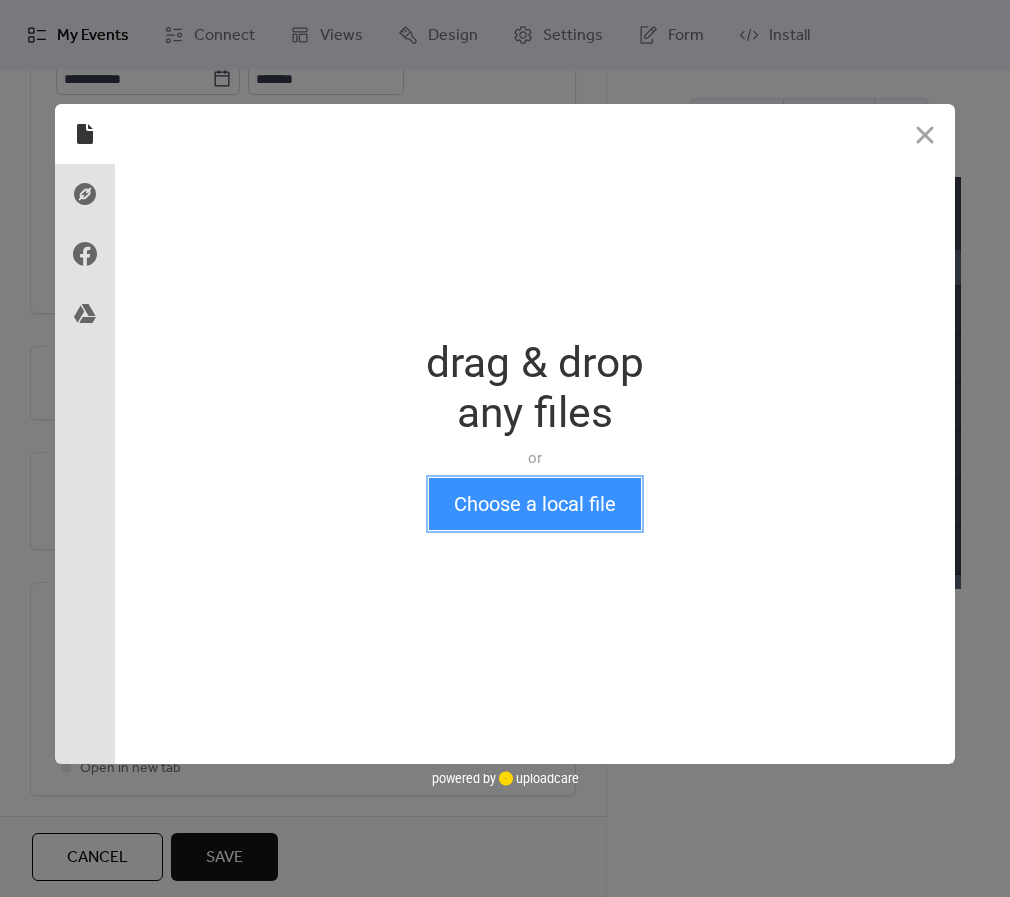 click on "Choose a local file" at bounding box center [535, 504] 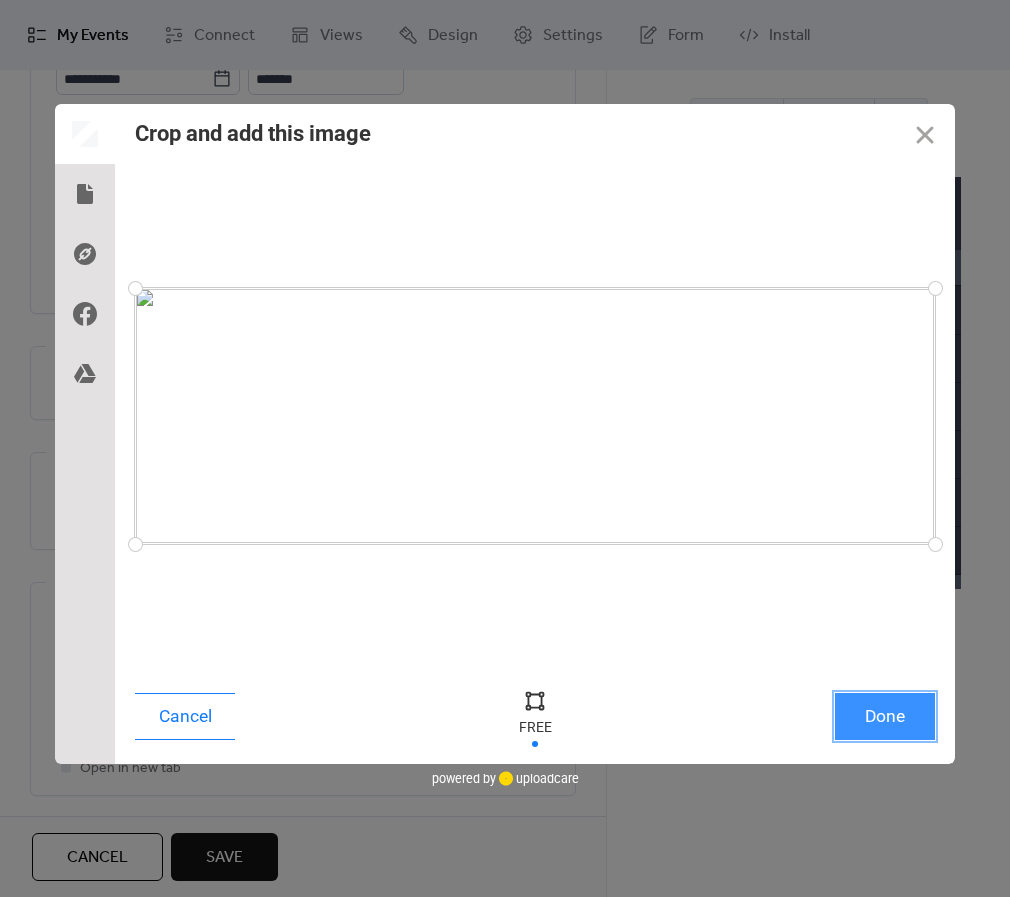 click on "Done" at bounding box center [885, 716] 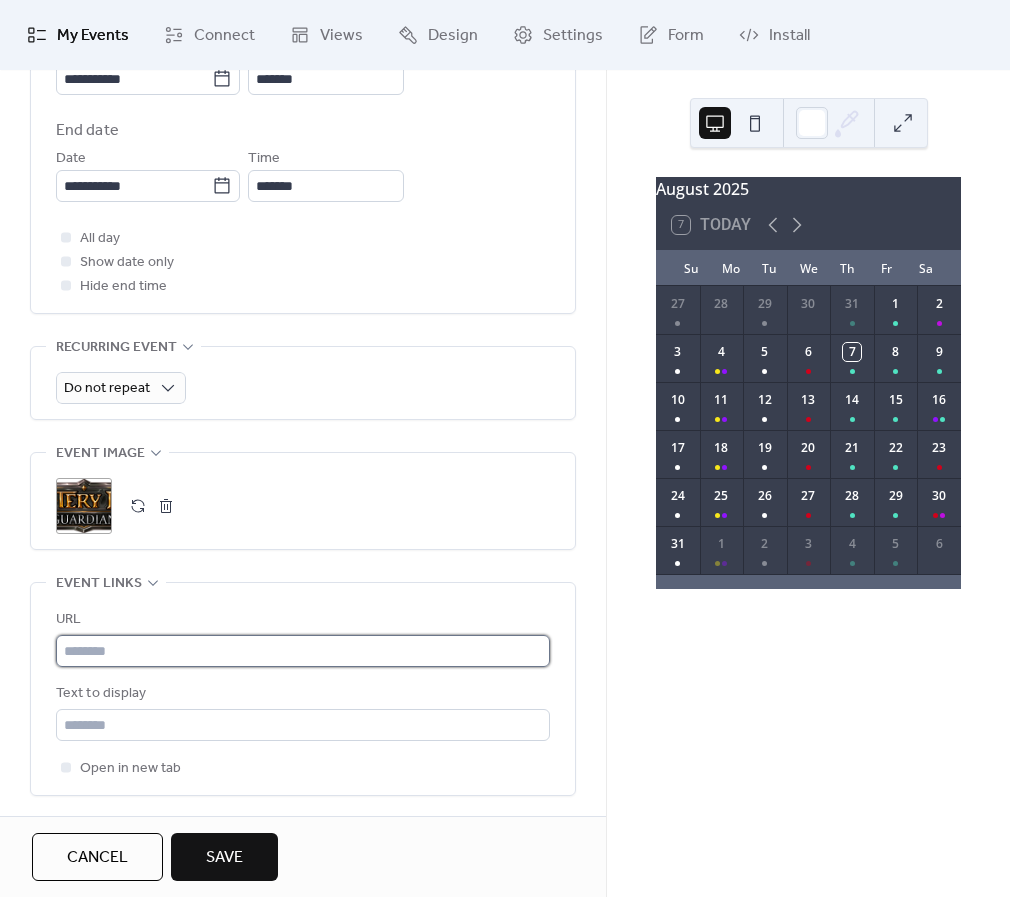 click at bounding box center (303, 651) 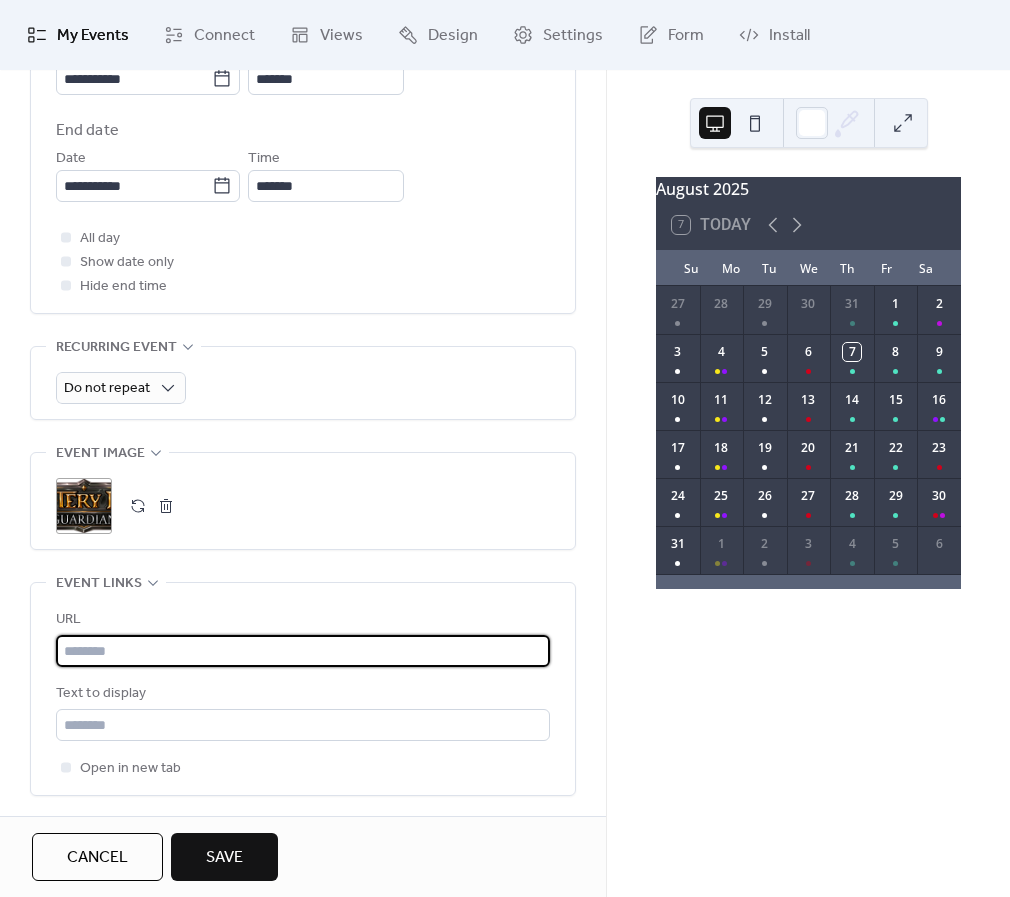 type on "*" 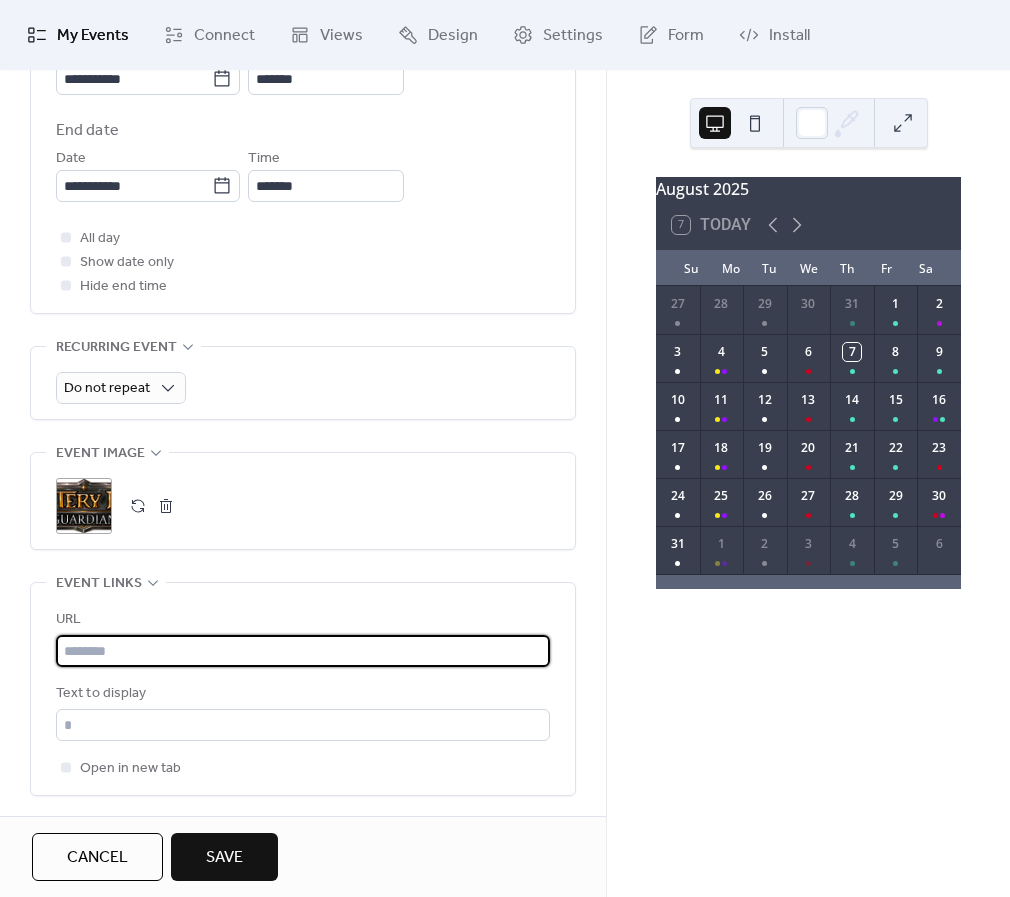 paste on "**********" 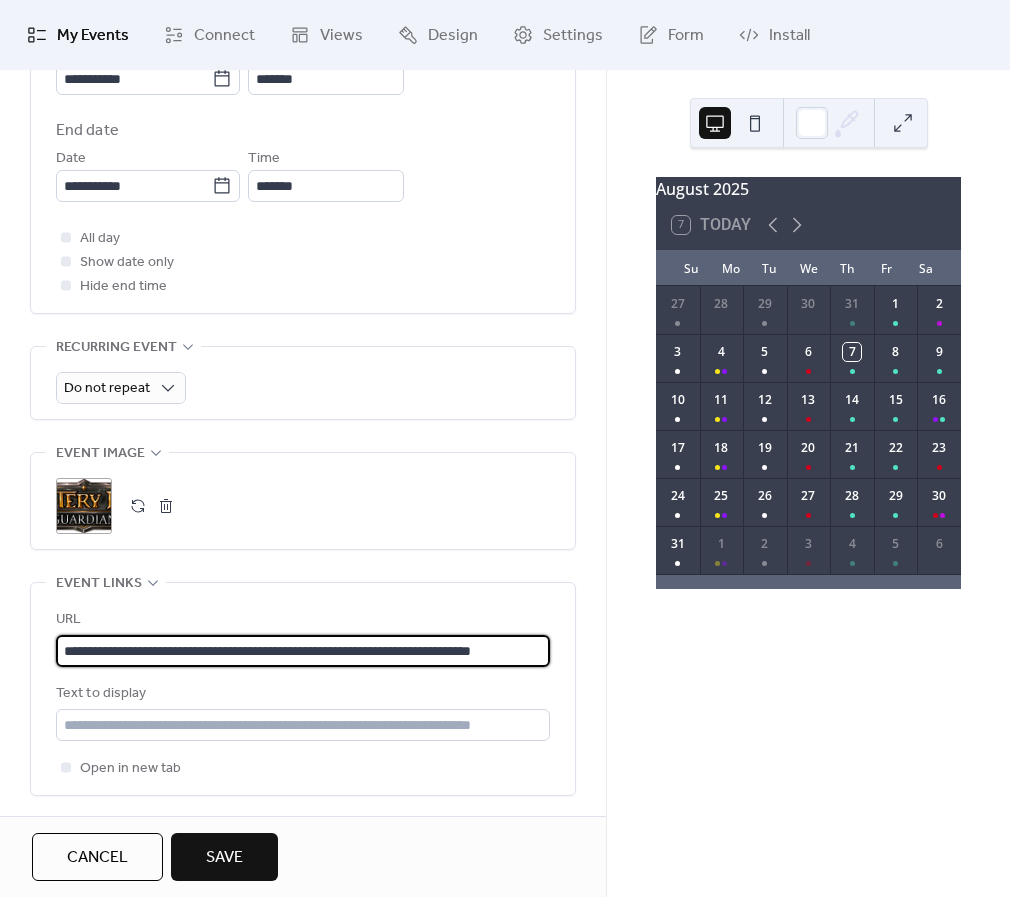 scroll, scrollTop: 0, scrollLeft: 73, axis: horizontal 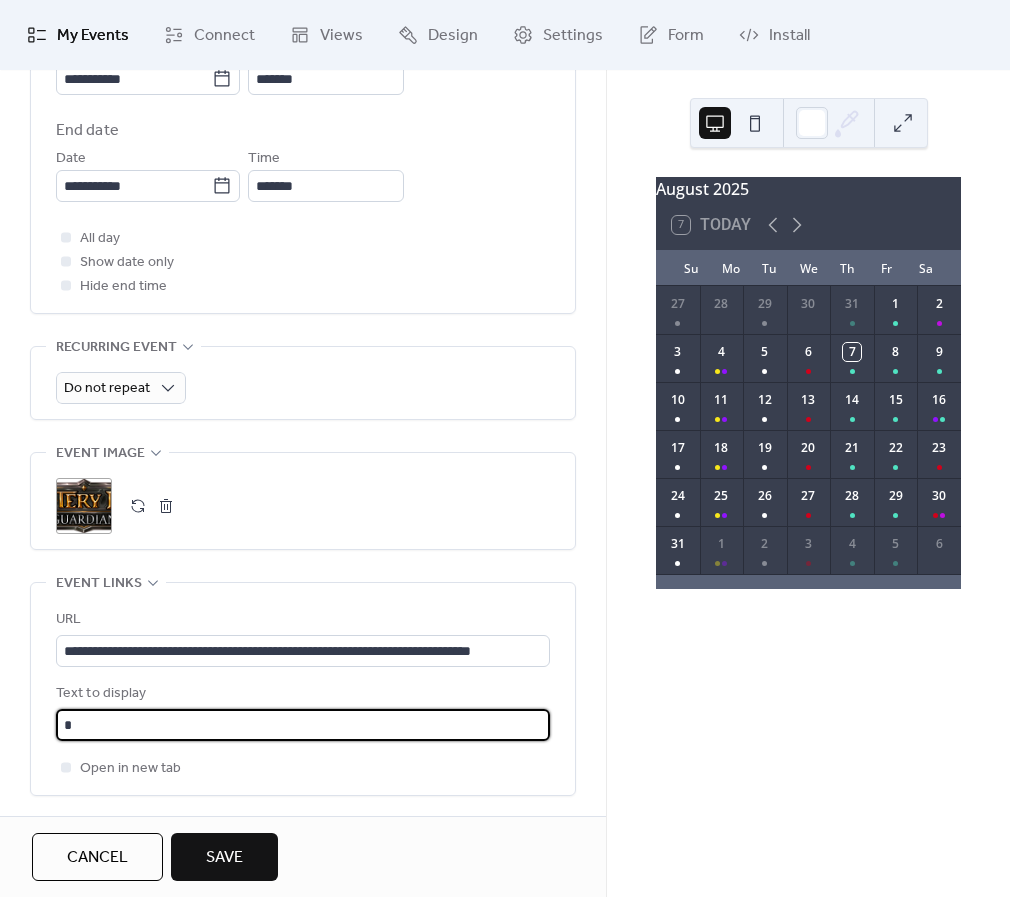 type on "**********" 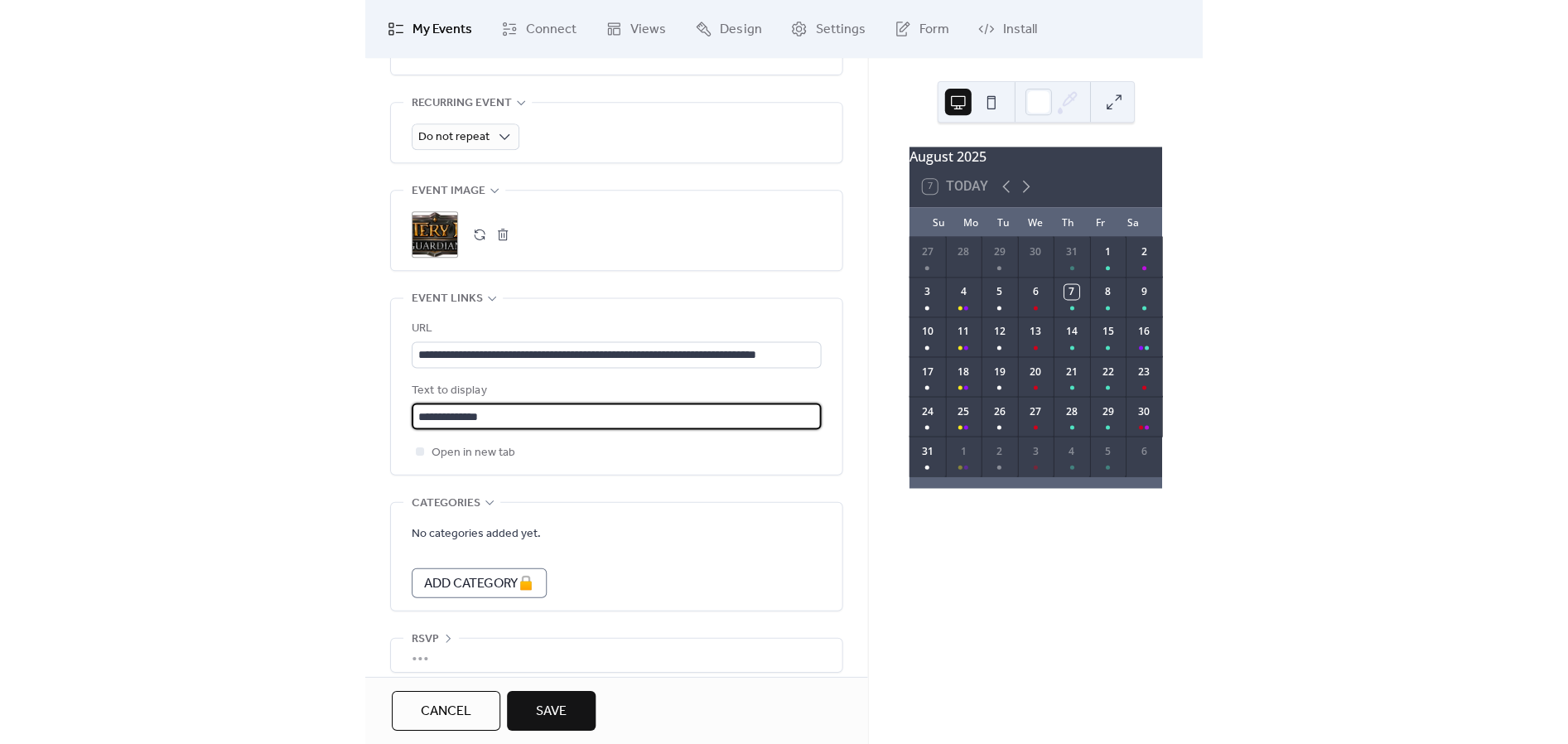 scroll, scrollTop: 845, scrollLeft: 0, axis: vertical 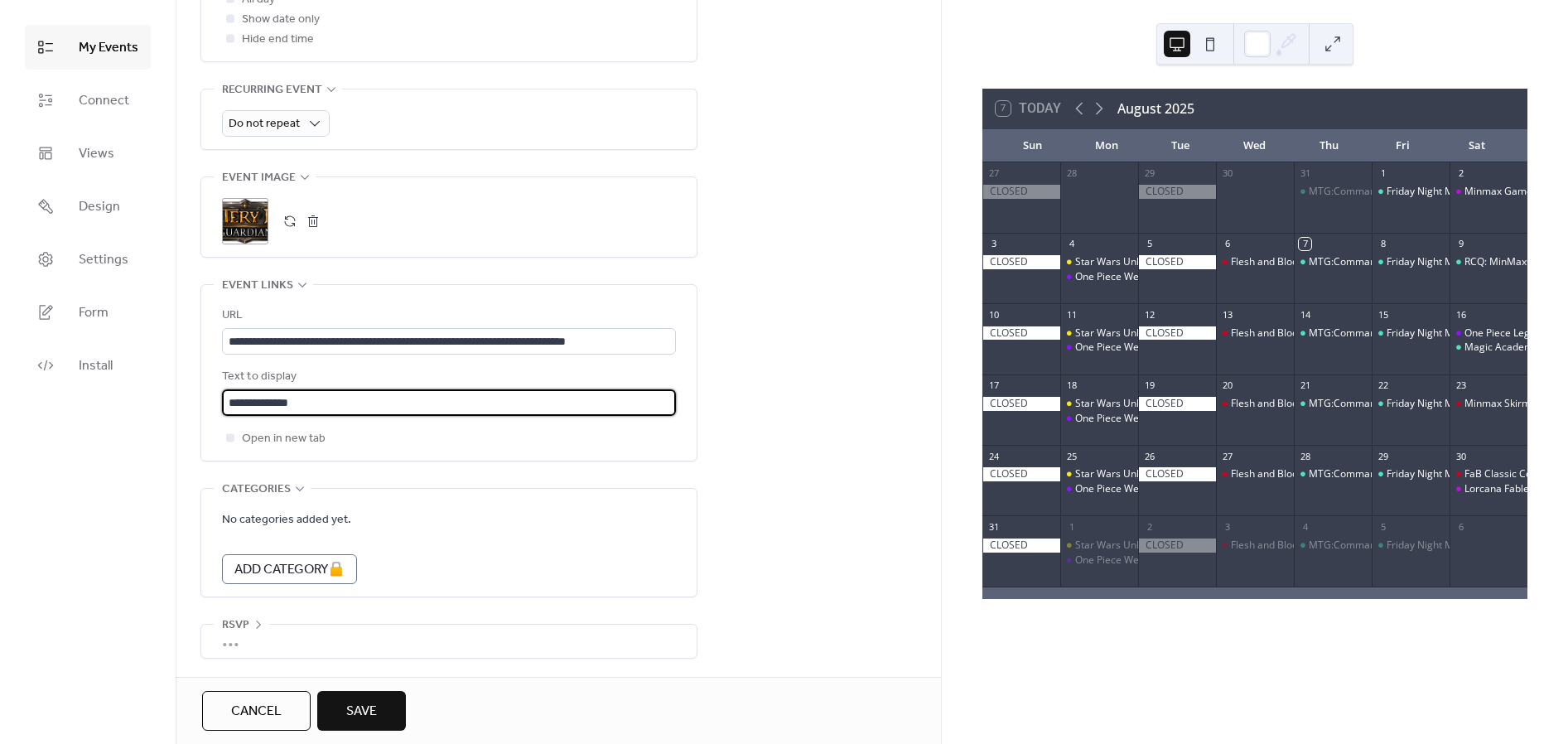 click on "Save" at bounding box center [361, 712] 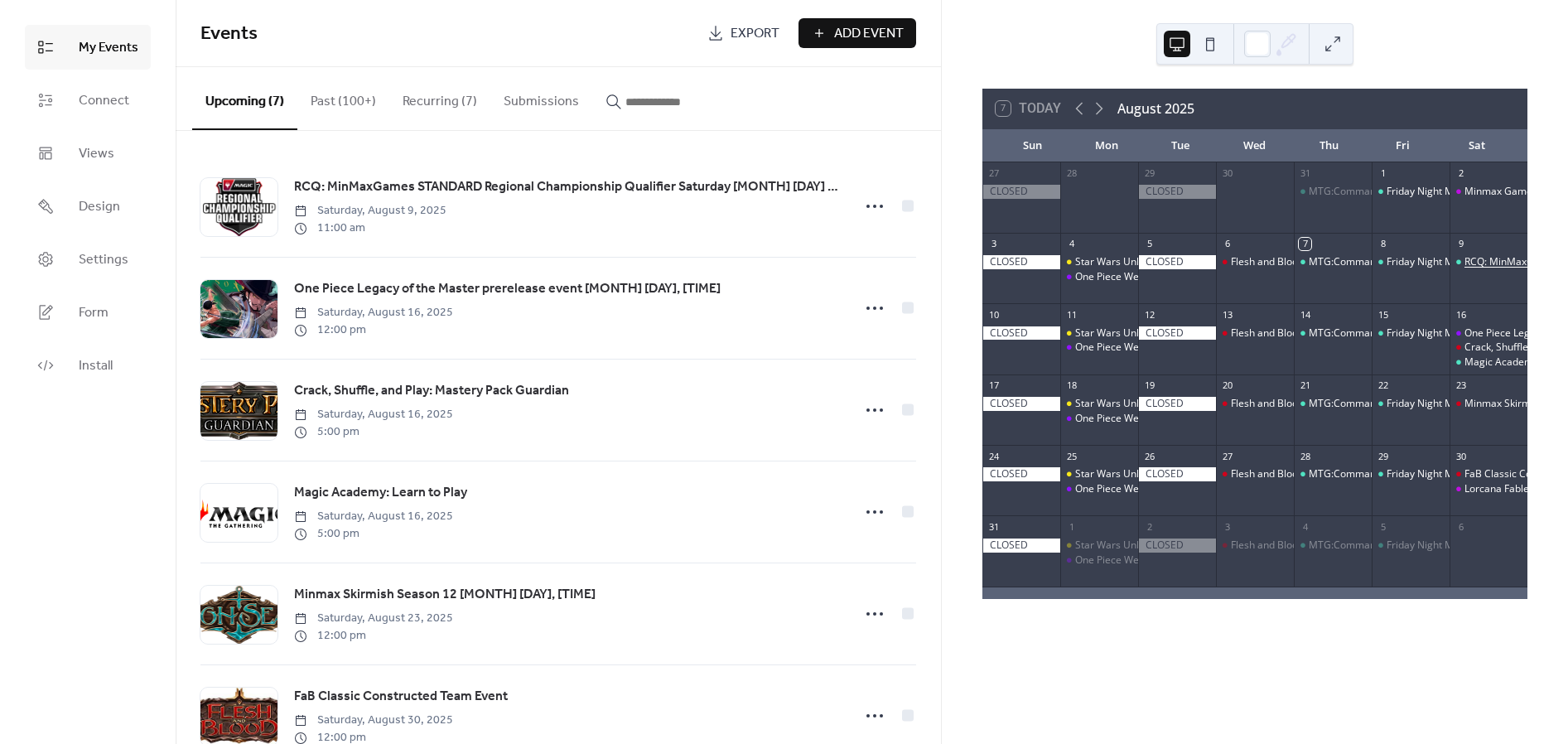 click on "RCQ: MinMaxGames STANDARD Regional Championship Qualifier Saturday [MONTH] [DAY] [YEAR] [TIME] Start RCQ (2-slot)" at bounding box center (1749, 262) 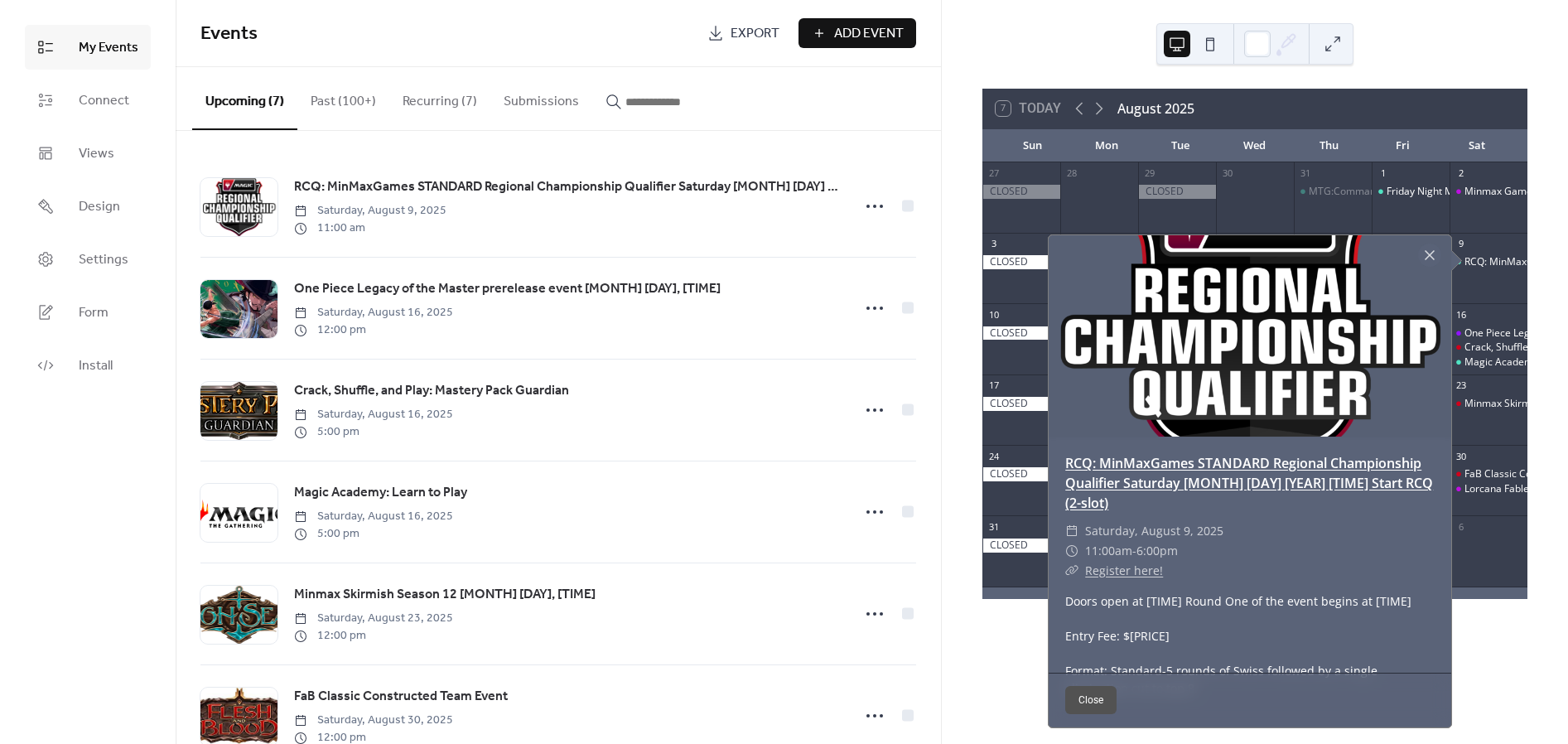 scroll, scrollTop: 184, scrollLeft: 0, axis: vertical 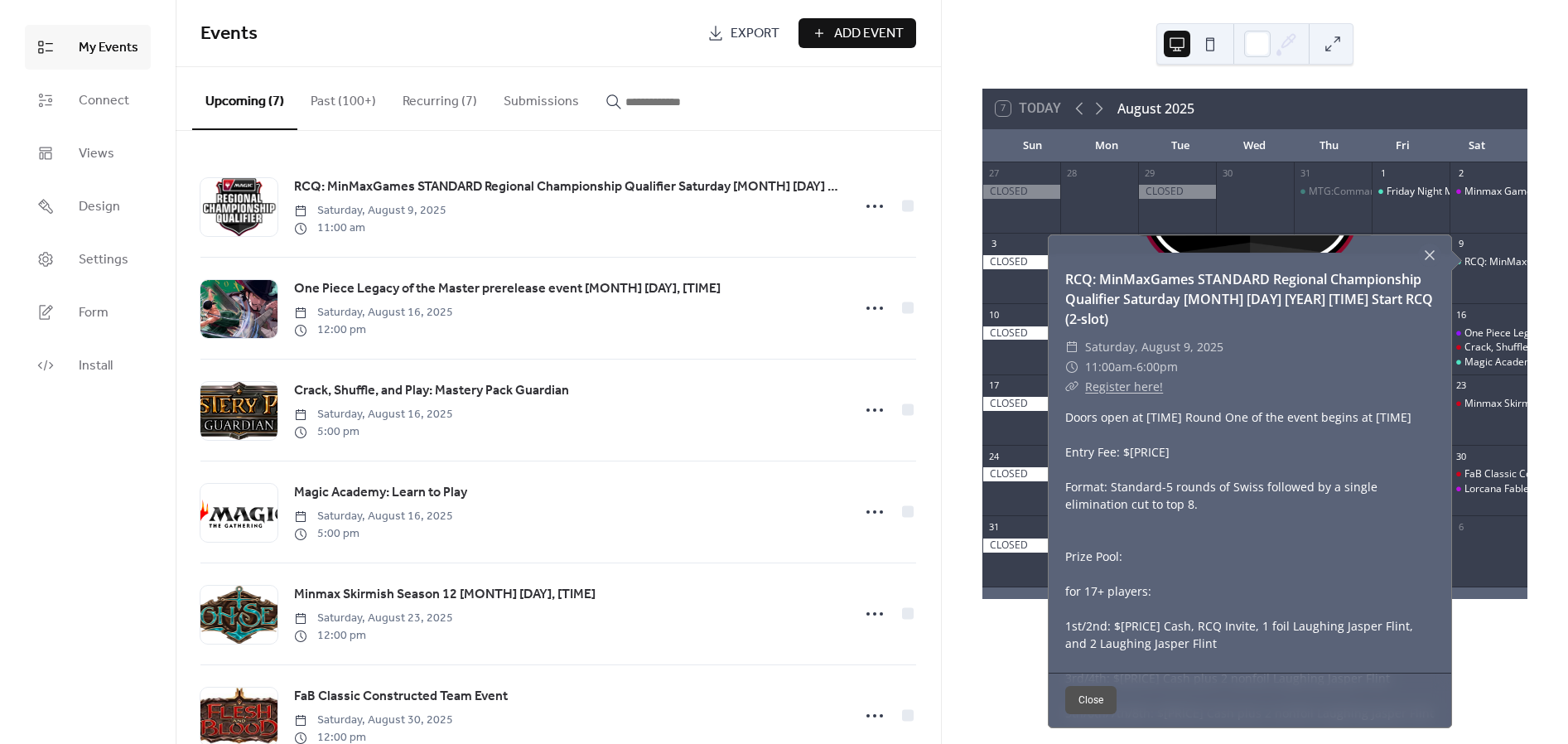 click on "27 28 29 30 31 MTG:Commander Thursday 1 Friday Night Magic - Modern 2 Minmax Games Reign of Jafar Set Championship [MONTH] [DAY], [TIME] 3 4 Star Wars Unlimited Weekly Play One Piece Weekly Event 5 6 Flesh and Blood Armory Night 7 MTG:Commander Thursday 8 Friday Night Magic - Modern 9 RCQ: MinMaxGames STANDARD Regional Championship Qualifier Saturday [MONTH] [DAY] [YEAR] [TIME] Start RCQ (2-slot) 10 11 Star Wars Unlimited Weekly Play One Piece Weekly Event 12 13 Flesh and Blood Armory Night 14 MTG:Commander Thursday 15 Friday Night Magic - Modern 16 One Piece Legacy of the Master prerelease event [MONTH] [DAY], [TIME] Crack, Shuffle, and Play: Mastery Pack Guardian Magic Academy: Learn to Play 17 18 Star Wars Unlimited Weekly Play One Piece Weekly Event 19 20 Flesh and Blood Armory Night 21 MTG:Commander Thursday 22 Friday Night Magic - Modern 23 Minmax Skirmish Season 12 [MONTH] [DAY], [TIME] 24 25 Star Wars Unlimited Weekly Play One Piece Weekly Event 26 27 Flesh and Blood Armory Night 28 MTG:Commander Thursday 29 30 31 1 2" at bounding box center (1255, 380) 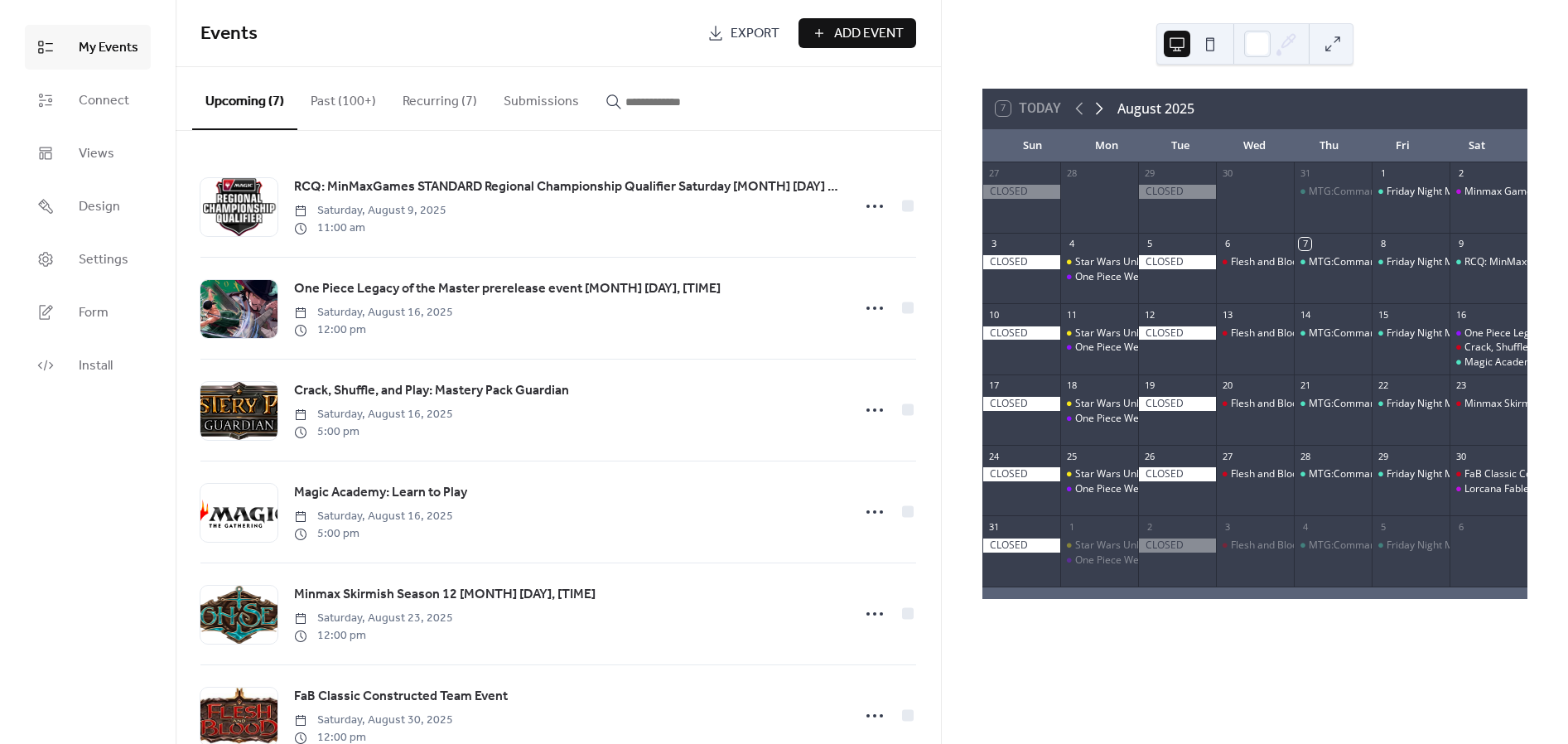 click 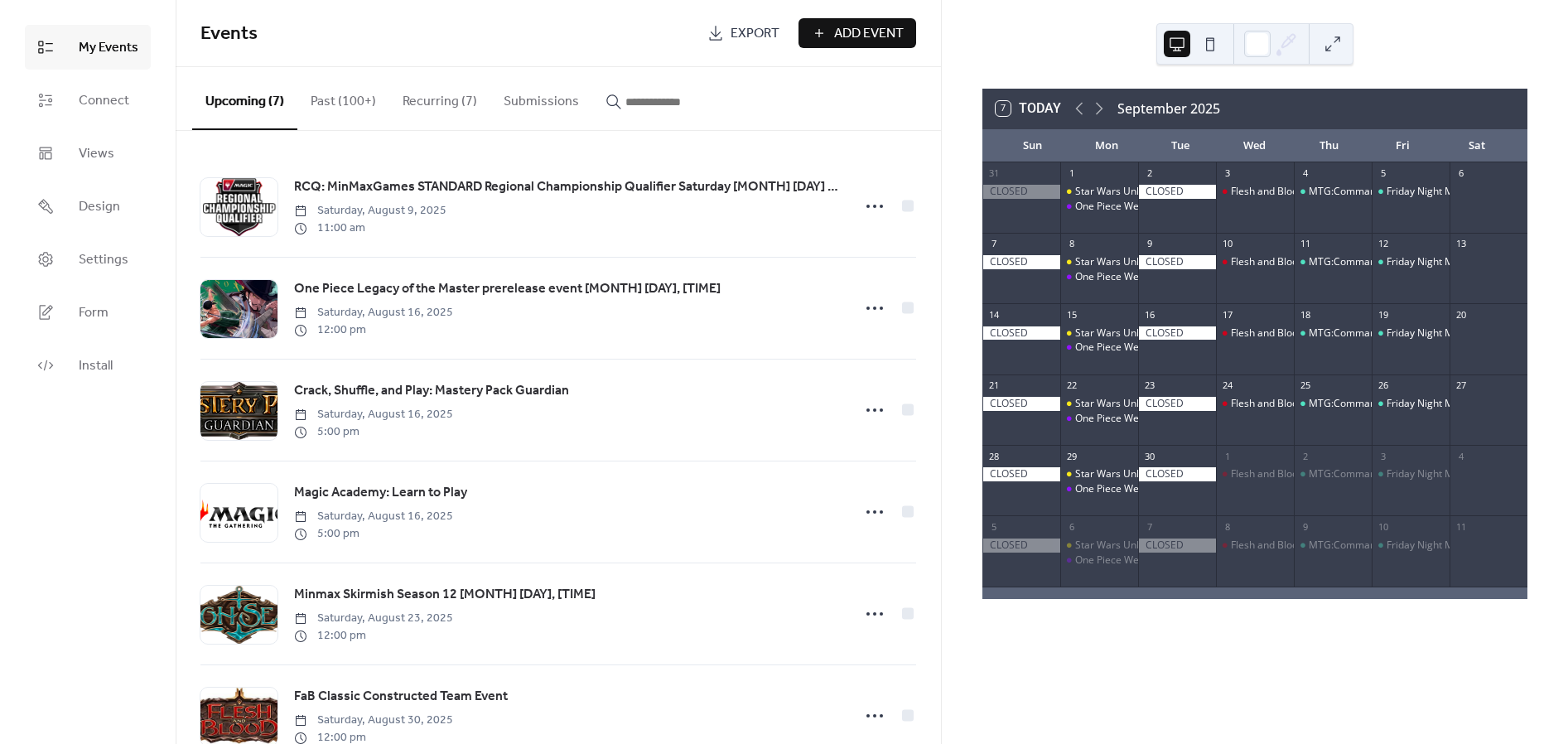click on "[TIME] Today [MONTH] [YEAR] Sun Mon Tue Wed Thu Fri Sat 31 1 Star Wars Unlimited Weekly Play One Piece Weekly Event 2 3 Flesh and Blood Armory Night 4 MTG:Commander Thursday 5 Friday Night Magic - Modern 6 7 8 Star Wars Unlimited Weekly Play One Piece Weekly Event 9 10 Flesh and Blood Armory Night 11 MTG:Commander Thursday 12 Friday Night Magic - Modern 13 14 15 Star Wars Unlimited Weekly Play One Piece Weekly Event 16 17 Flesh and Blood Armory Night 18 MTG:Commander Thursday 19 Friday Night Magic - Modern 20 21 22 Star Wars Unlimited Weekly Play One Piece Weekly Event 23 24 Flesh and Blood Armory Night 25 MTG:Commander Thursday 26 Friday Night Magic - Modern 27 28 29 Star Wars Unlimited Weekly Play One Piece Weekly Event 30 1 Flesh and Blood Armory Night 2 MTG:Commander Thursday 3 Friday Night Magic - Modern 4 5 6 Star Wars Unlimited Weekly Play One Piece Weekly Event 7 8 Flesh and Blood Armory Night 9 MTG:Commander Thursday 10 Friday Night Magic - Modern 11" at bounding box center (1255, 372) 